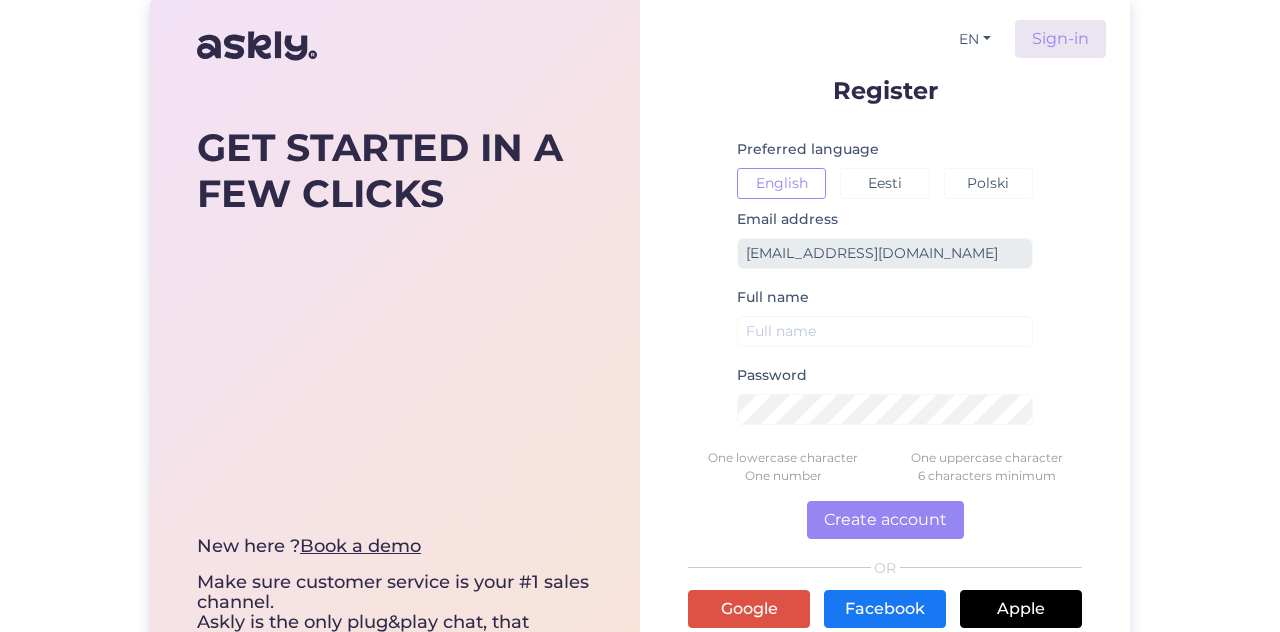scroll, scrollTop: 0, scrollLeft: 0, axis: both 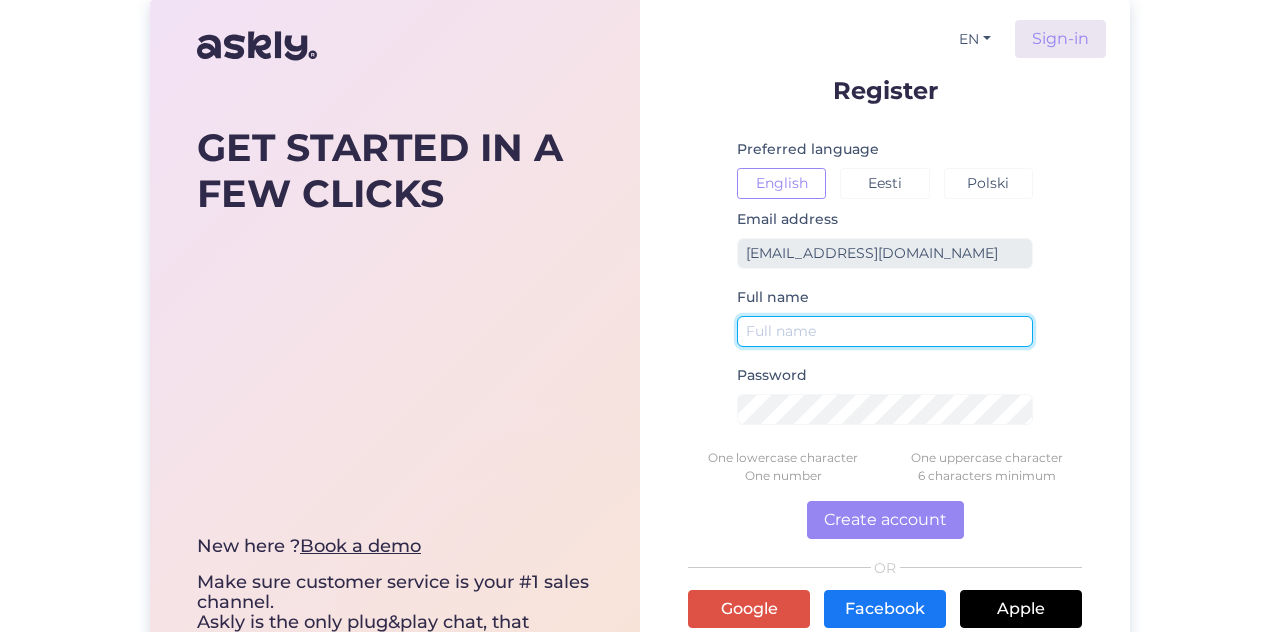 click at bounding box center (885, 331) 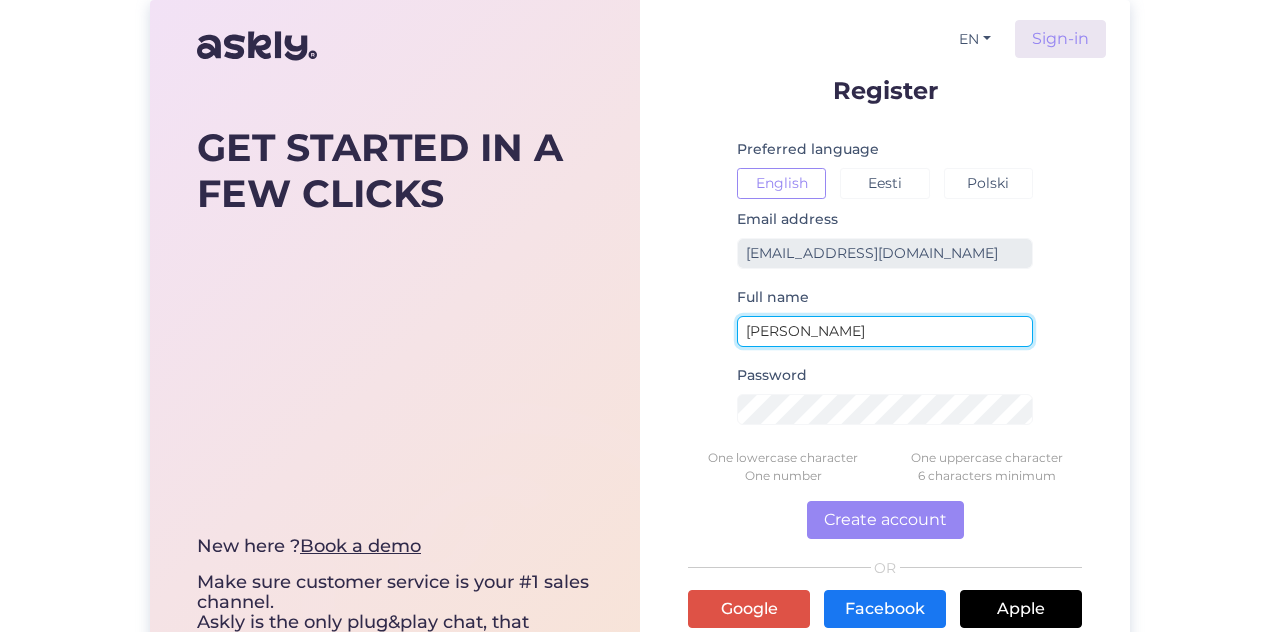 type on "Carmen Joala" 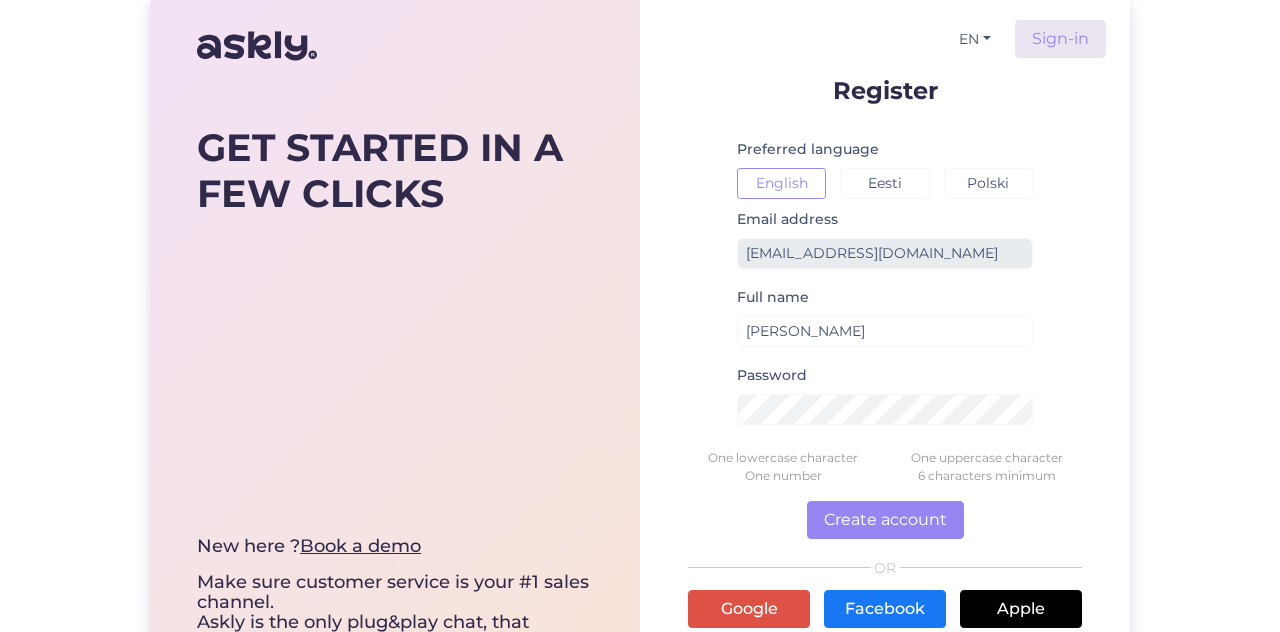 click on "Register Preferred language English Eesti Polski Email address cjoala@gmail.com Full name Carmen Joala Password One lowercase character One uppercase character One number 6 characters minimum Create account OR Google Facebook Apple By clicking Create account, I confirm that I have read and agree to the  Askly Terms of Service ,  Privacy Policy , and to receive emails and updates." at bounding box center (885, 402) 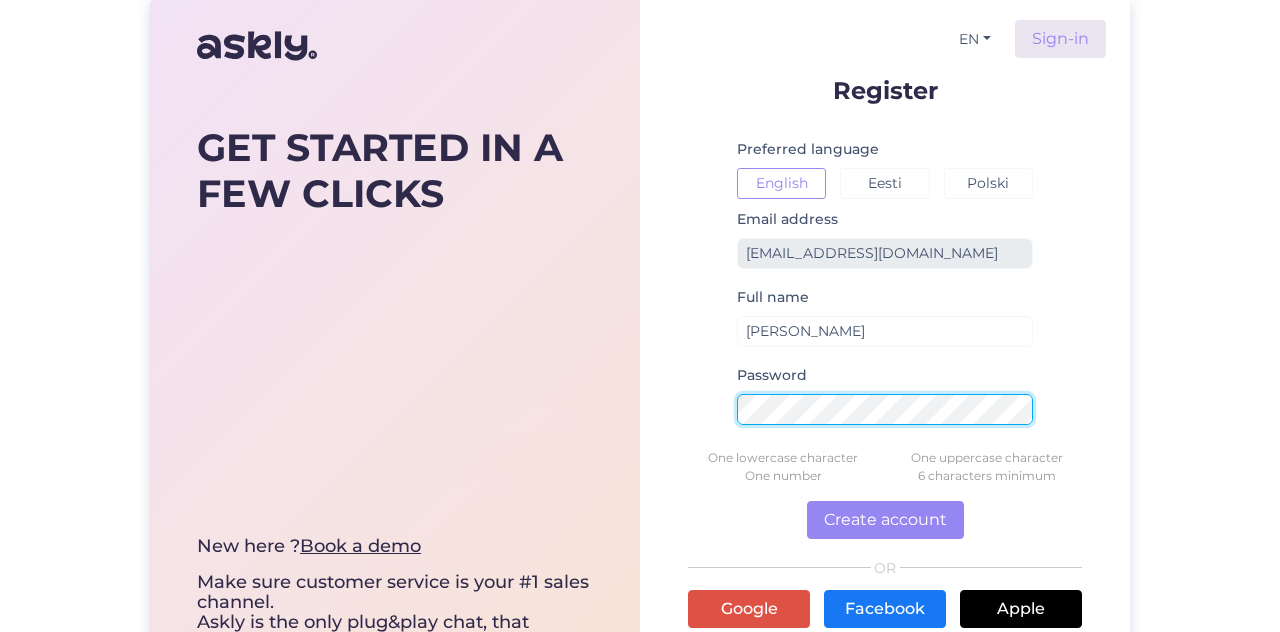 scroll, scrollTop: 106, scrollLeft: 0, axis: vertical 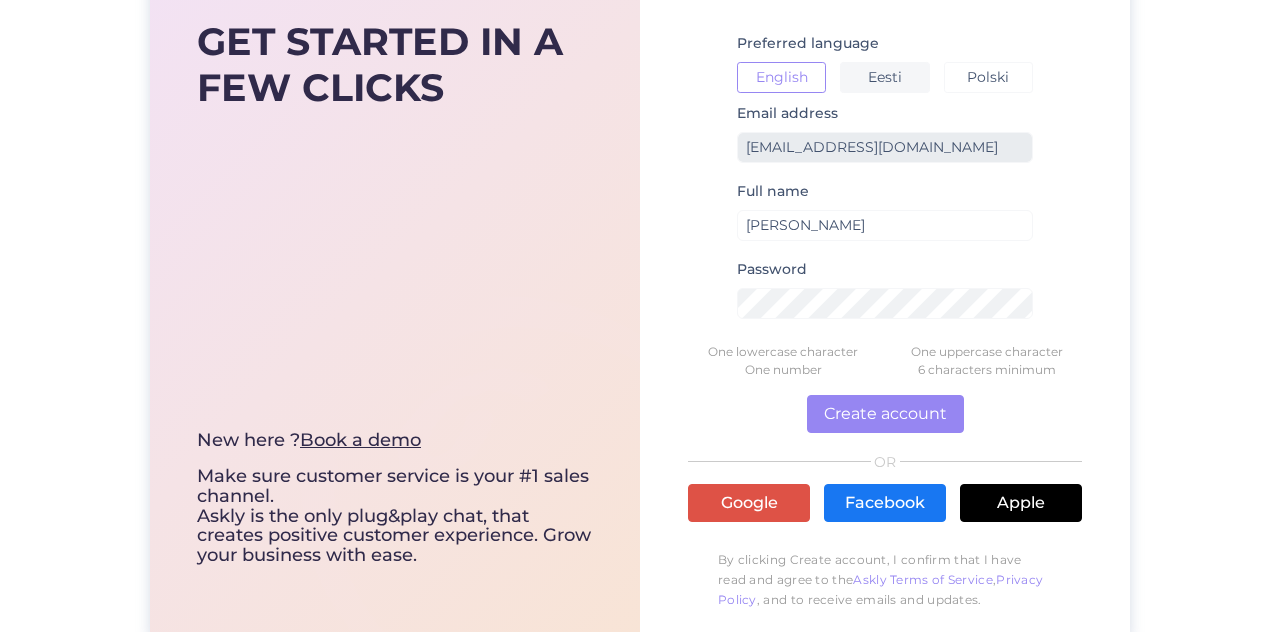 click on "Eesti" at bounding box center [884, 77] 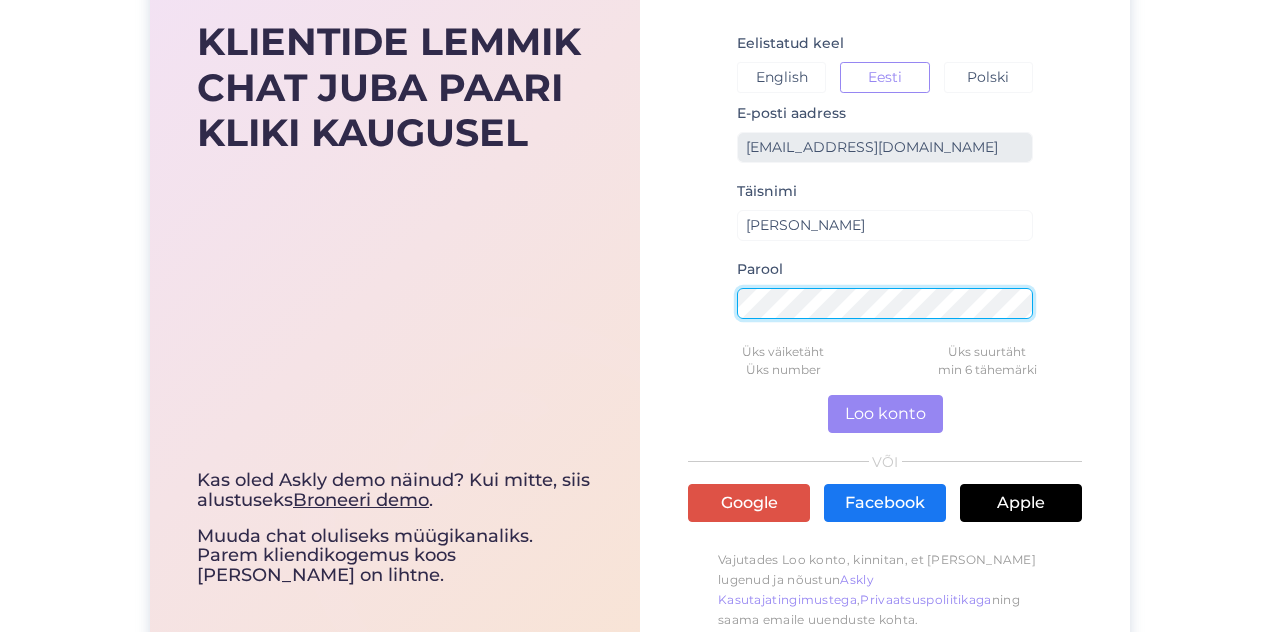 click on "ET Logi sisse Registreeri Eelistatud keel English Eesti Polski E-posti aadress cjoala@gmail.com Täisnimi Carmen Joala Parool Üks väiketäht Üks suurtäht Üks number min 6 tähemärki Loo konto VÕI Google Facebook Apple Vajutades Loo konto, kinnitan, et olen läbi lugenud ja nõustun  Askly Kasutajatingimustega ,  Privaatsuspoliitikaga  ning saama emaile uuenduste kohta." at bounding box center (885, 275) 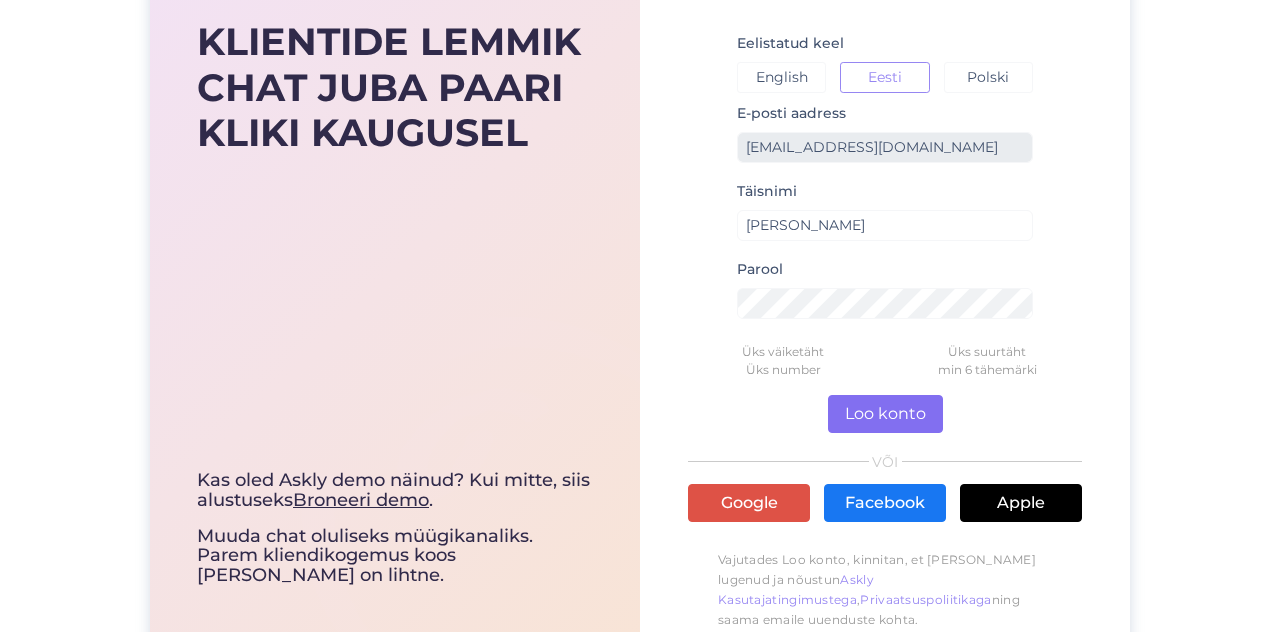 click on "Loo konto" at bounding box center [885, 414] 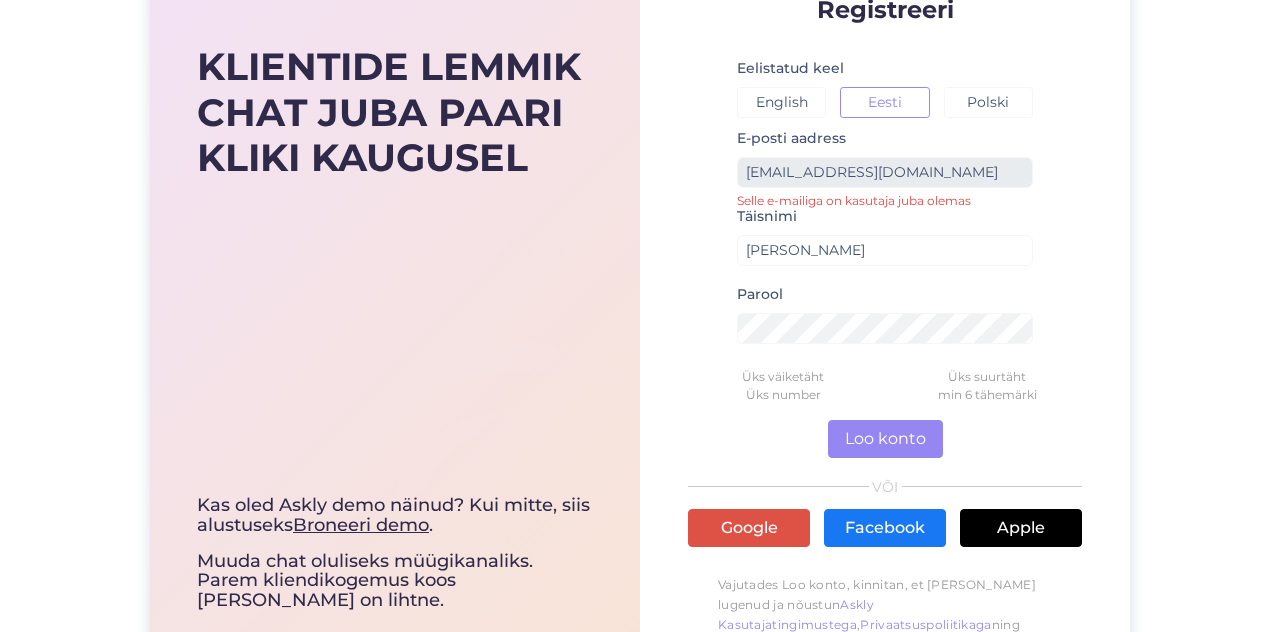 scroll, scrollTop: 87, scrollLeft: 0, axis: vertical 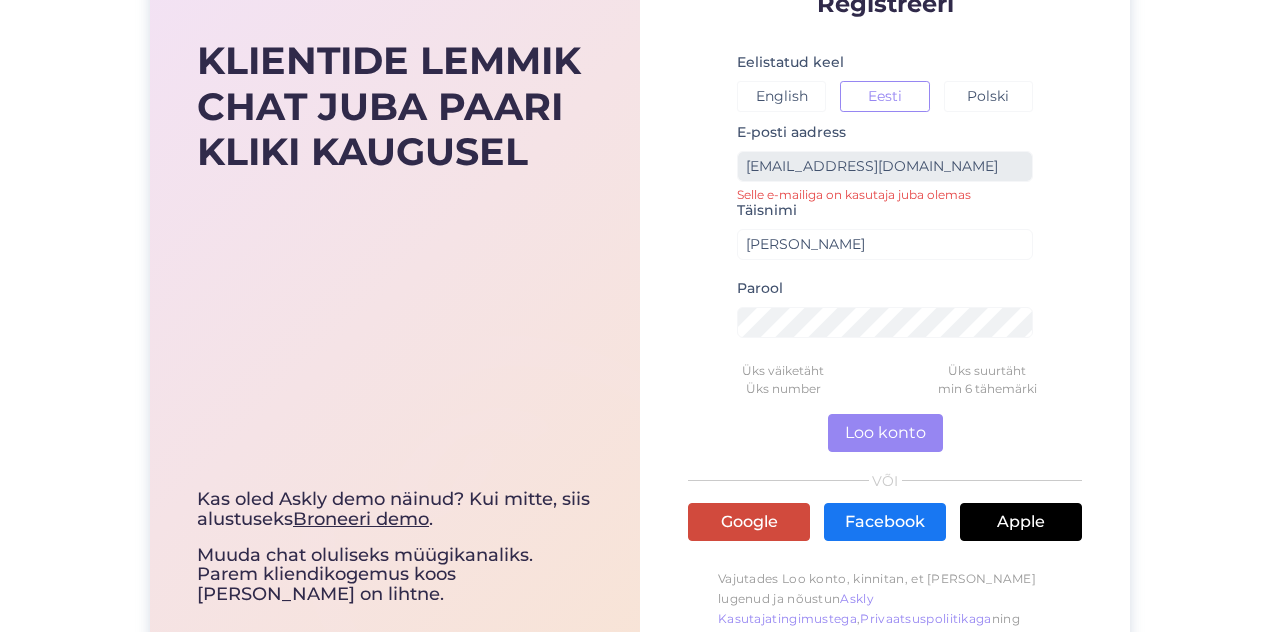 click on "Google" at bounding box center [749, 522] 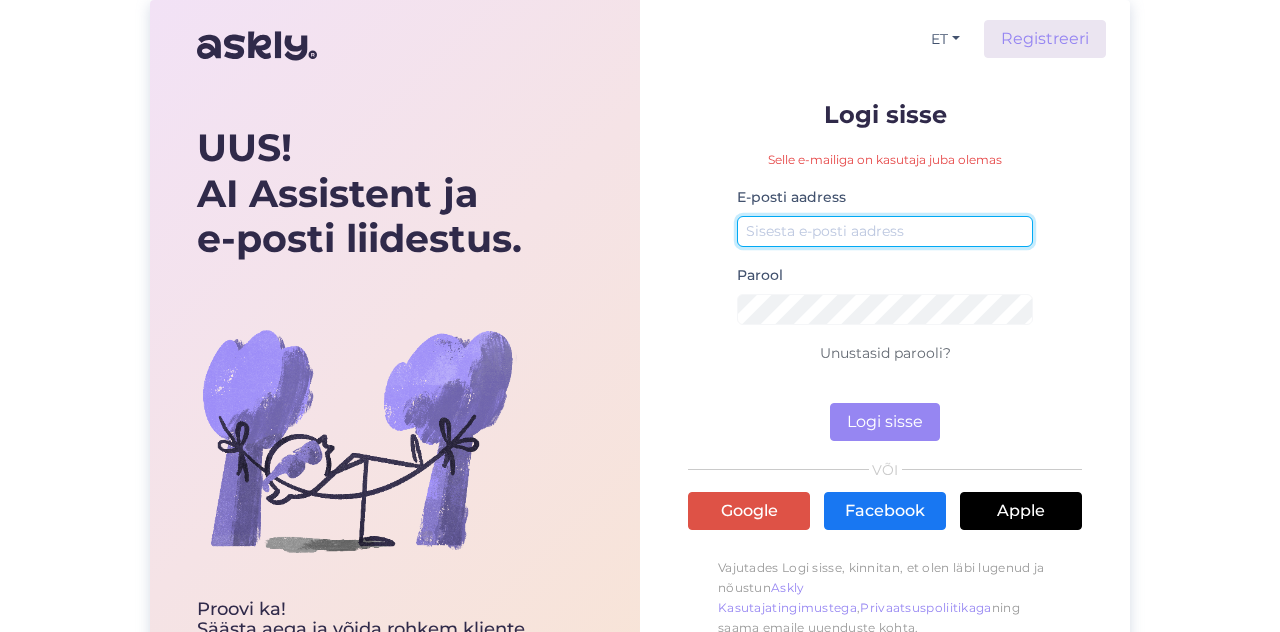 scroll, scrollTop: 0, scrollLeft: 0, axis: both 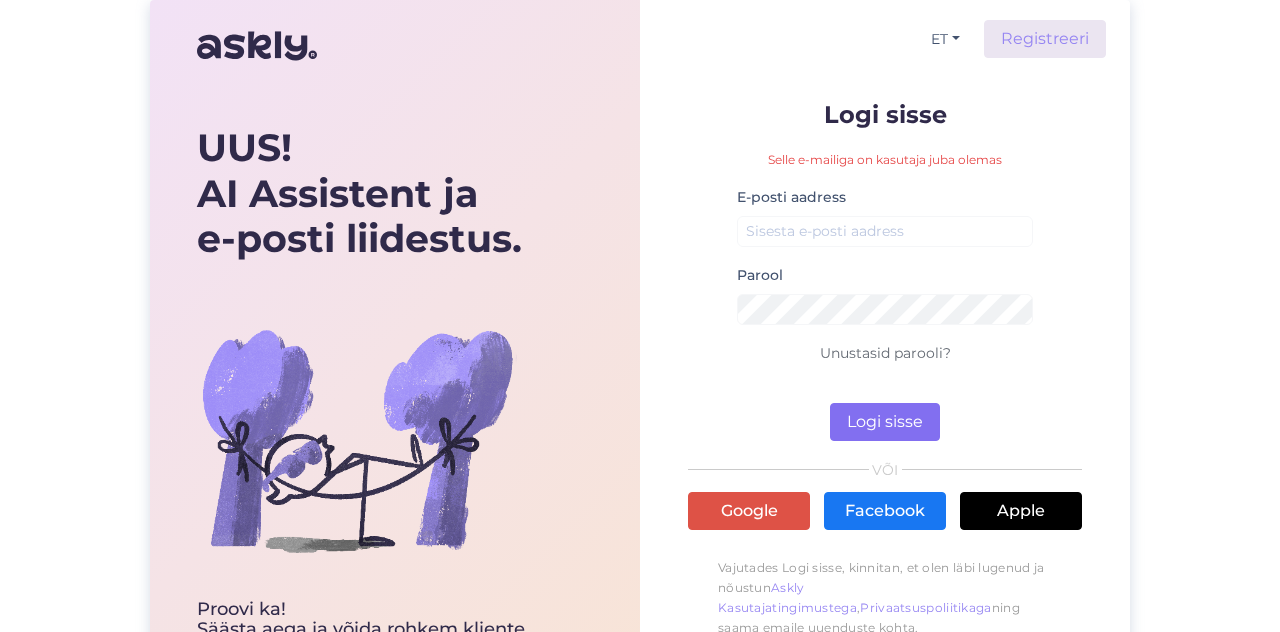 click on "Logi sisse" at bounding box center (885, 422) 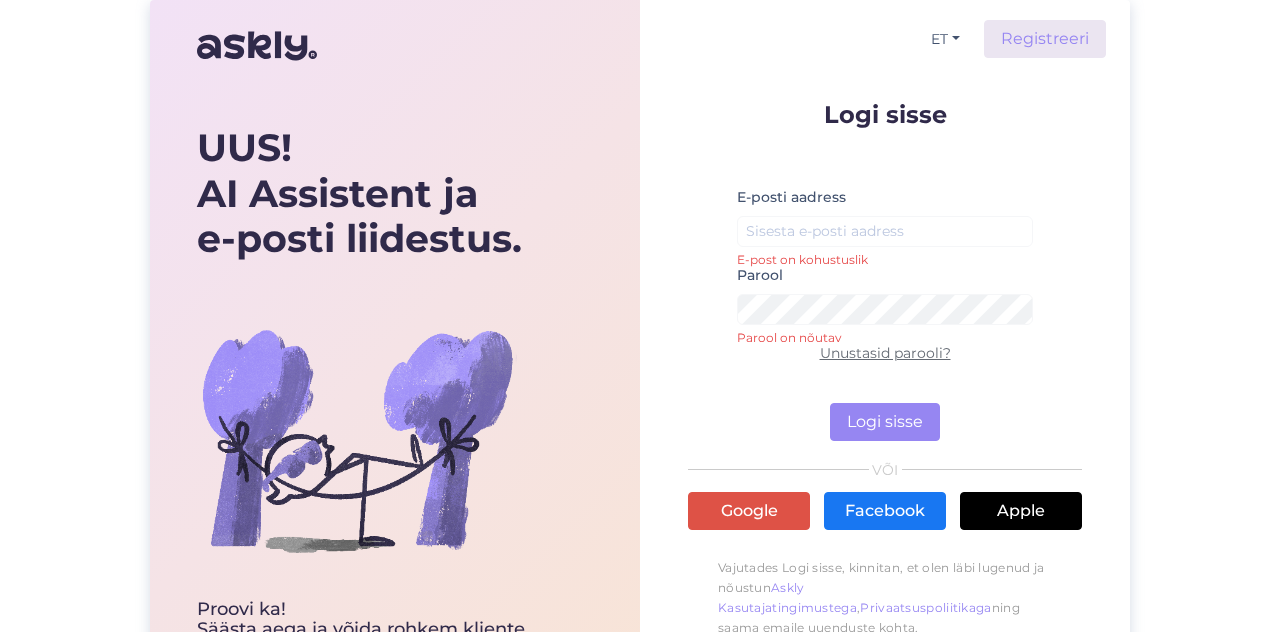 click on "Unustasid parooli?" at bounding box center [885, 353] 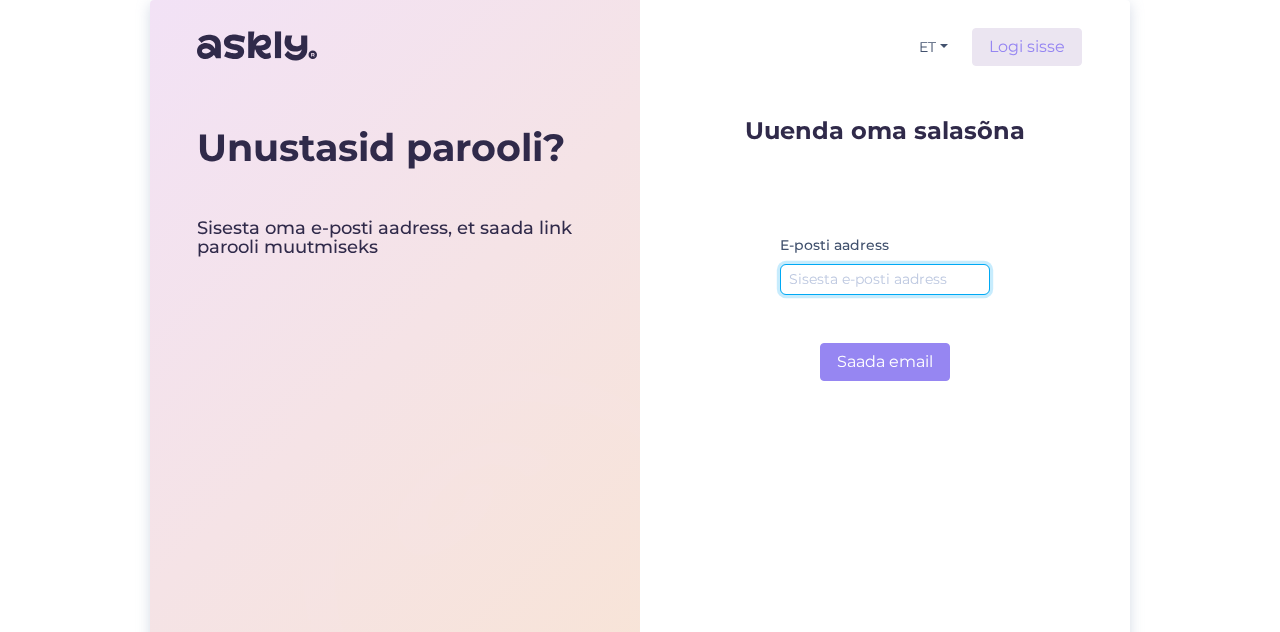 click at bounding box center [885, 279] 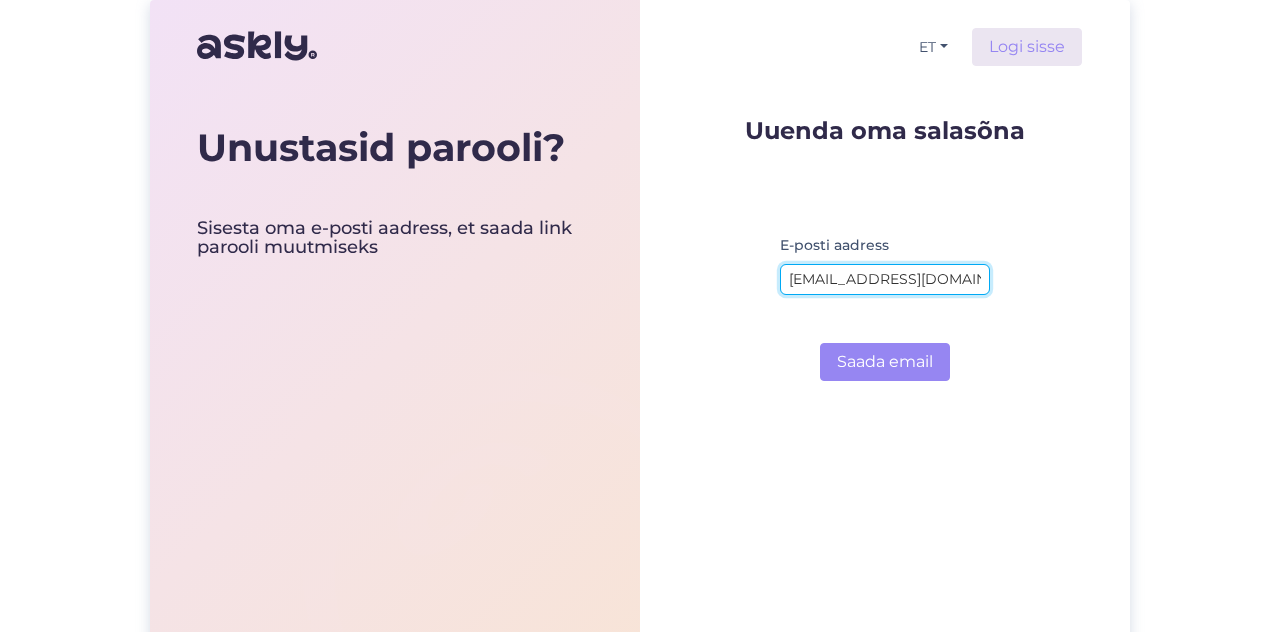 type on "[EMAIL_ADDRESS][DOMAIN_NAME]" 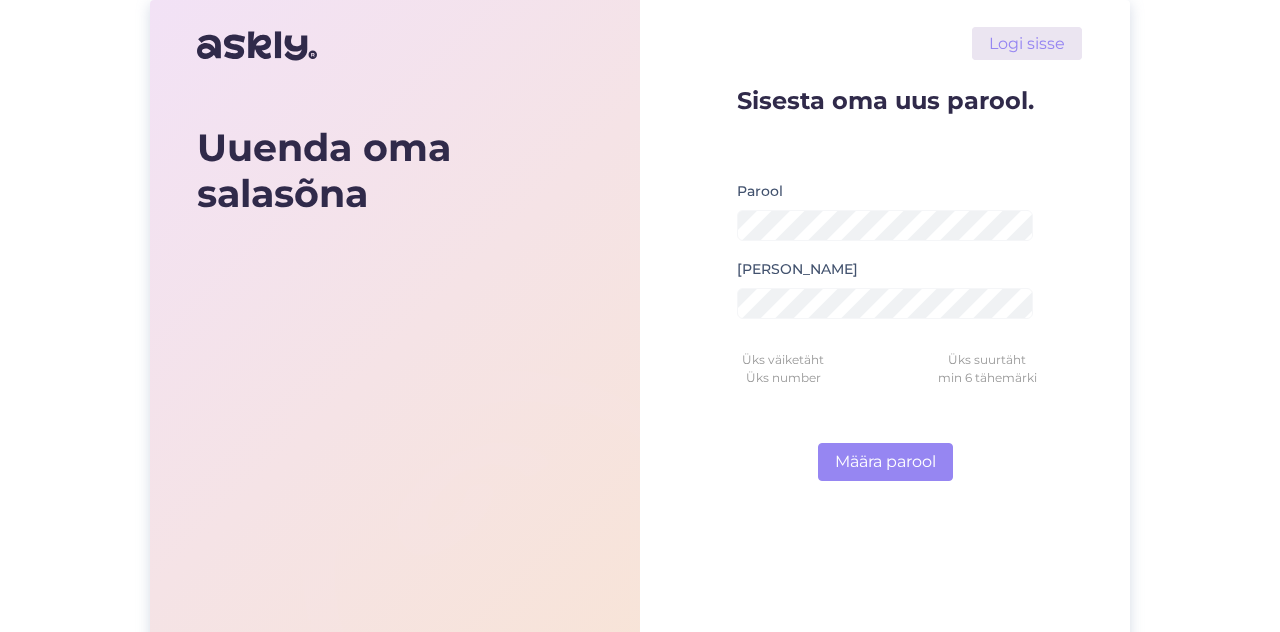 scroll, scrollTop: 0, scrollLeft: 0, axis: both 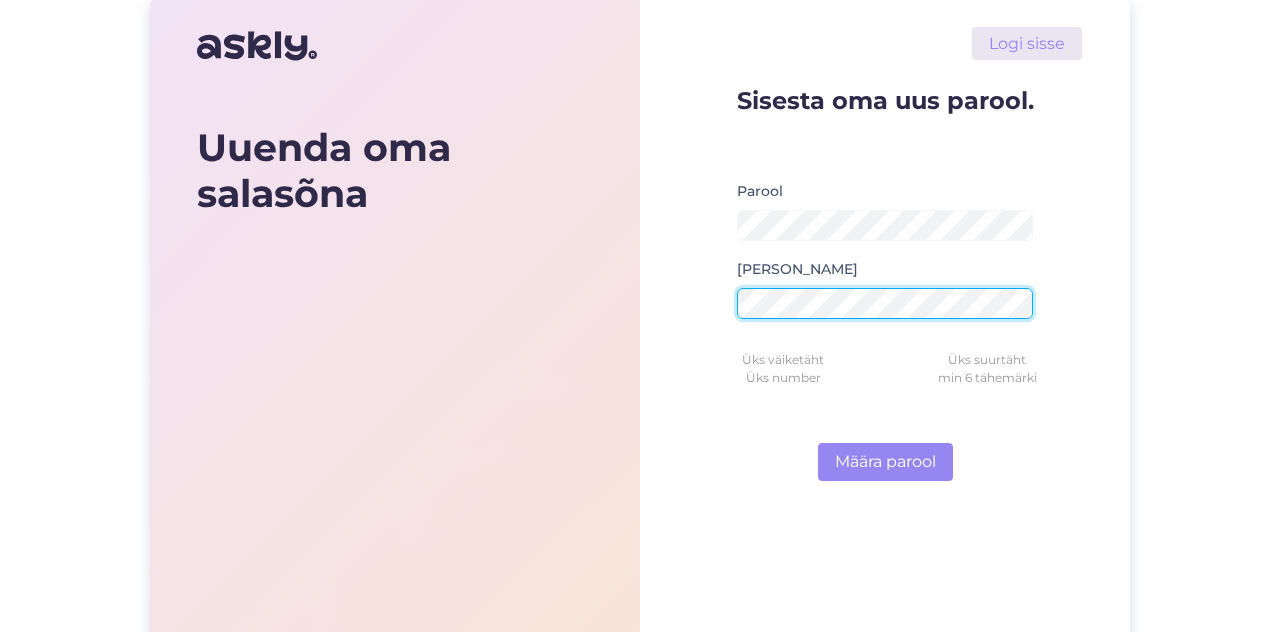 click on "Määra parool" at bounding box center [885, 462] 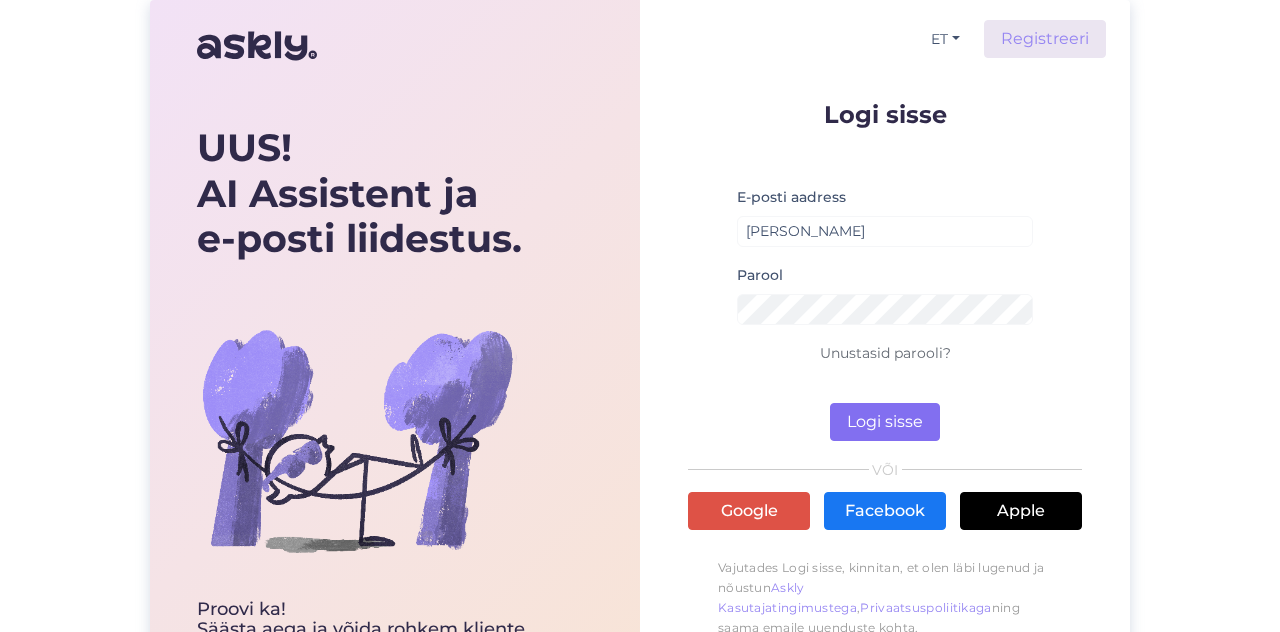 click on "Logi sisse" at bounding box center [885, 422] 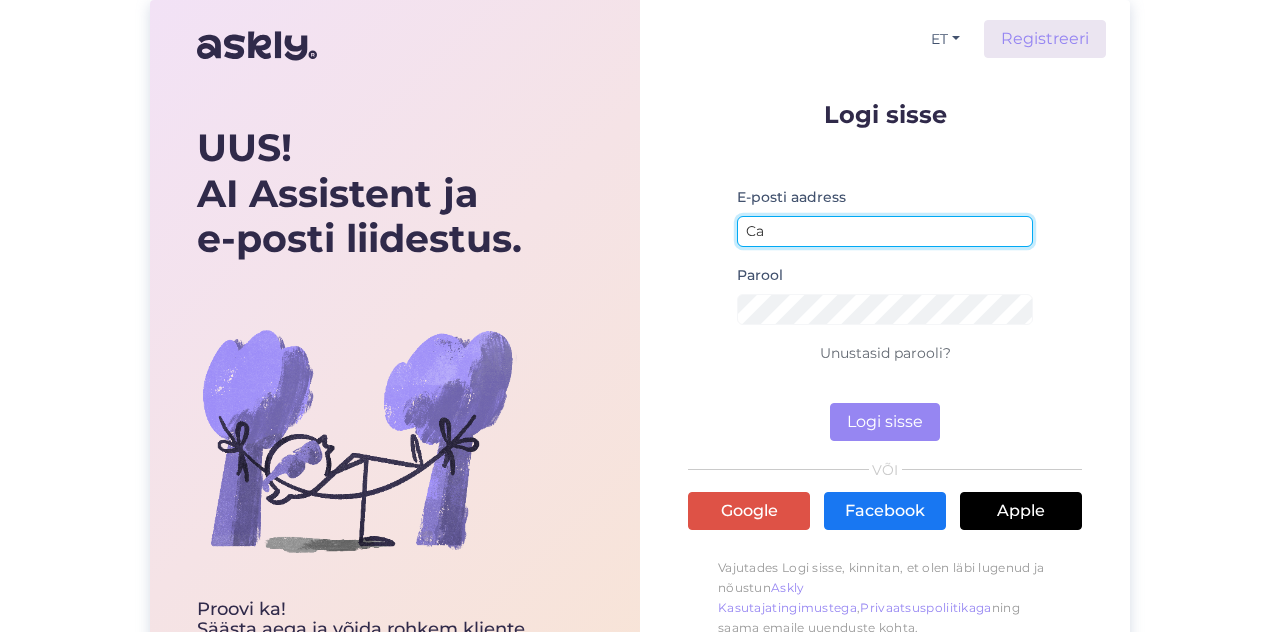 type on "C" 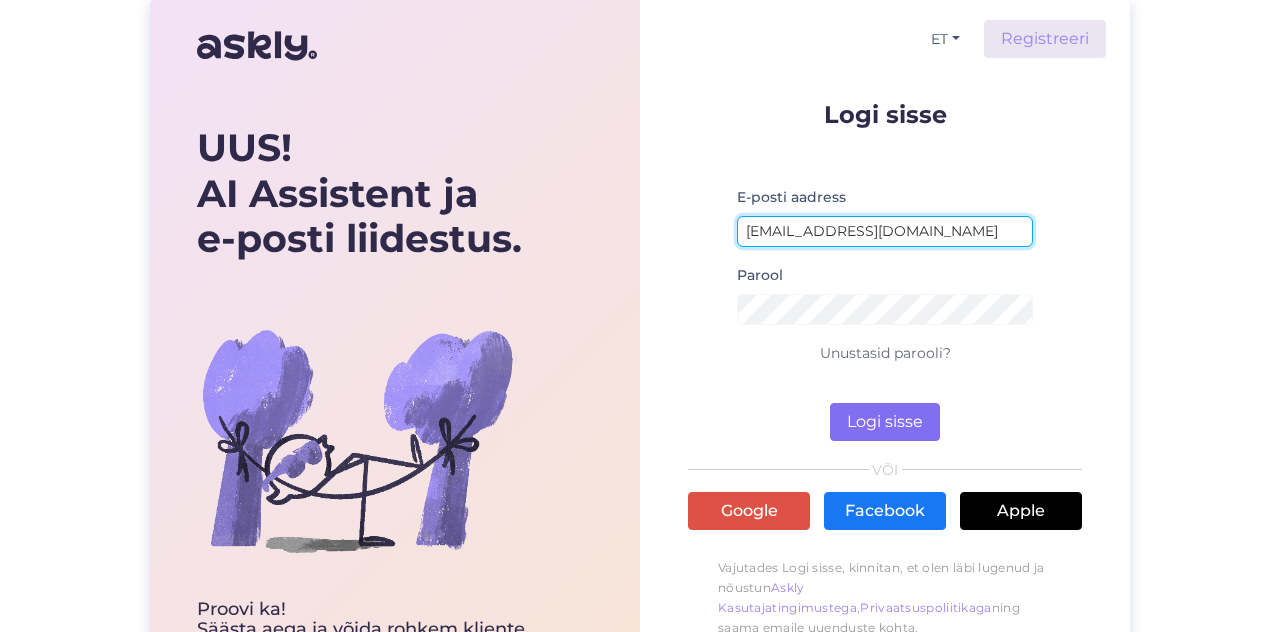 type on "cjoala@gmail.com" 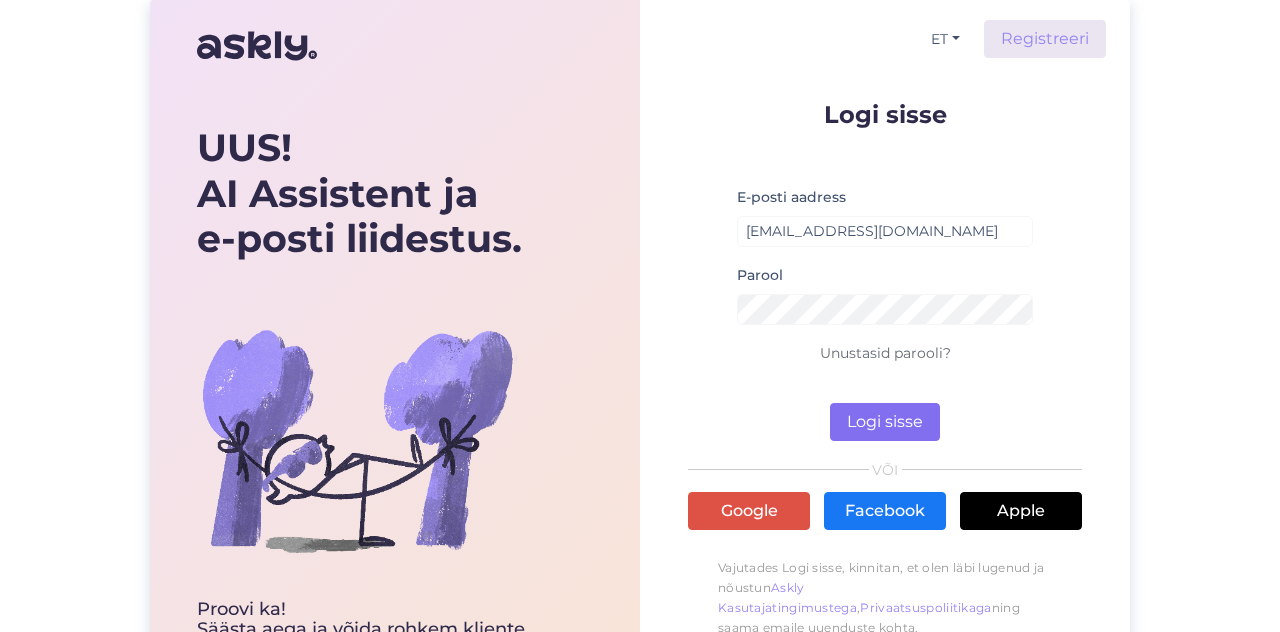 click on "Logi sisse" at bounding box center [885, 422] 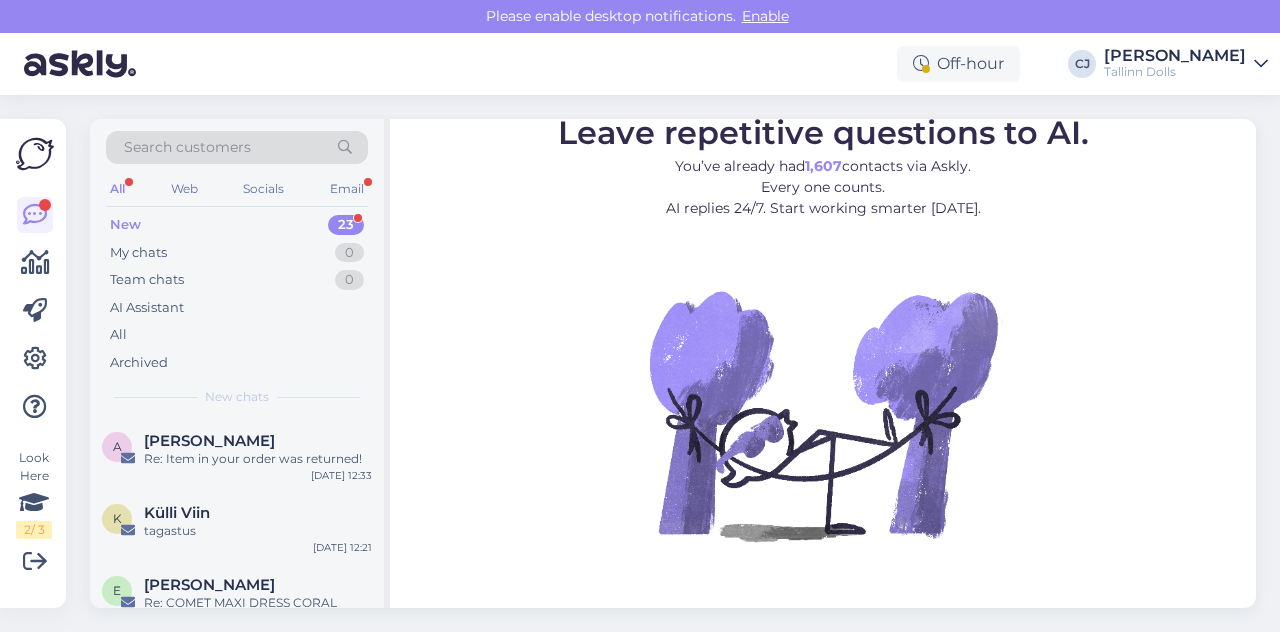 click on "New 23" at bounding box center (237, 225) 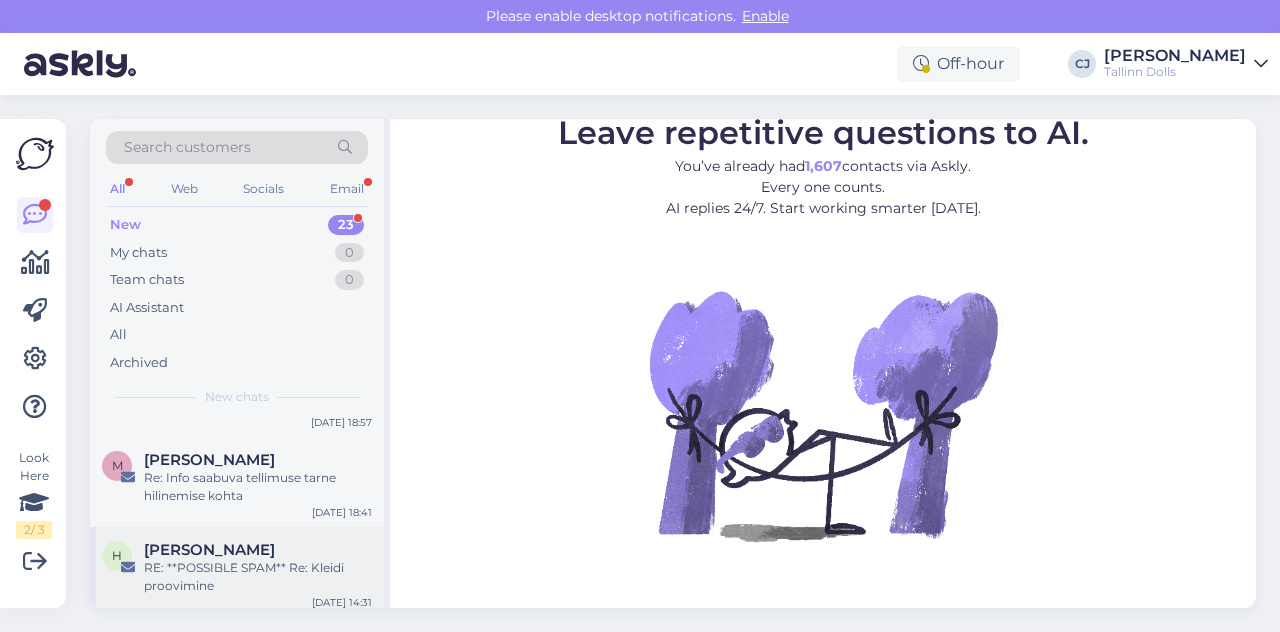 scroll, scrollTop: 1487, scrollLeft: 0, axis: vertical 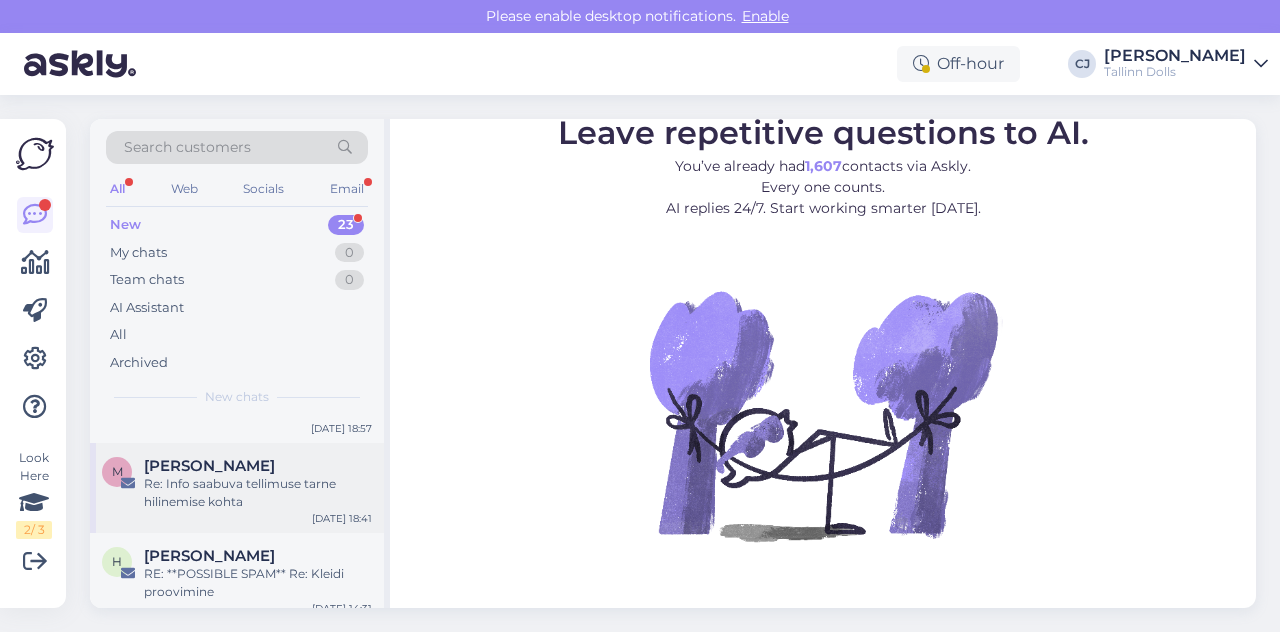 click on "Re: Info saabuva tellimuse tarne hilinemise kohta" at bounding box center (258, 493) 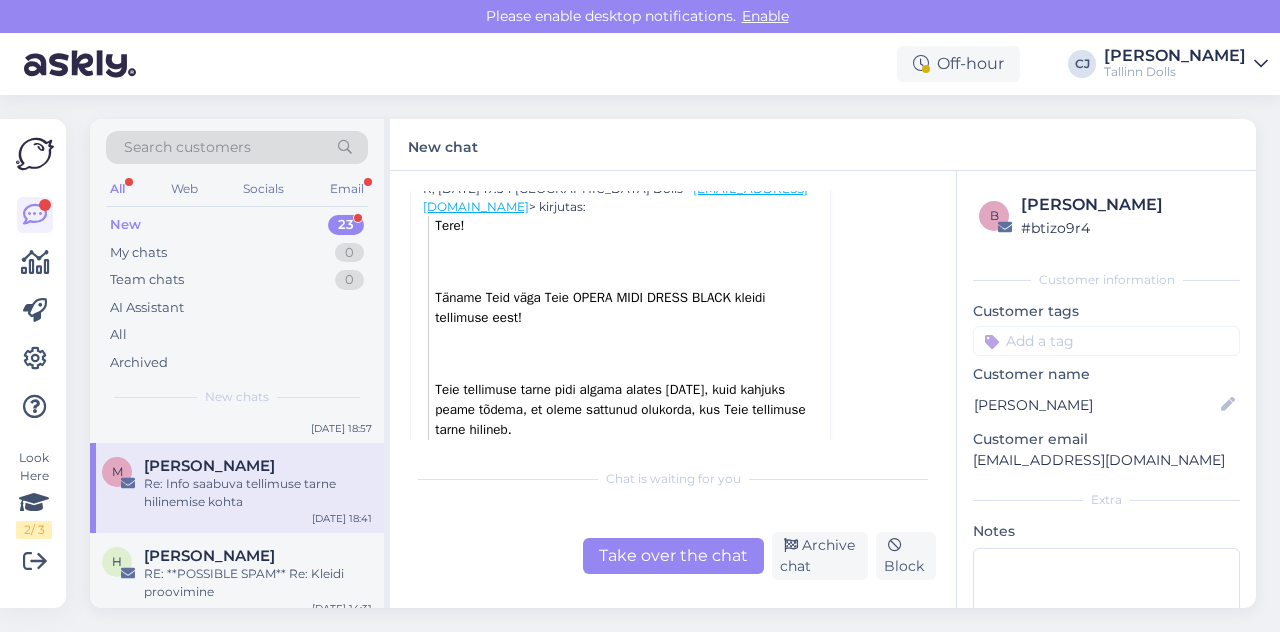 scroll, scrollTop: 284, scrollLeft: 0, axis: vertical 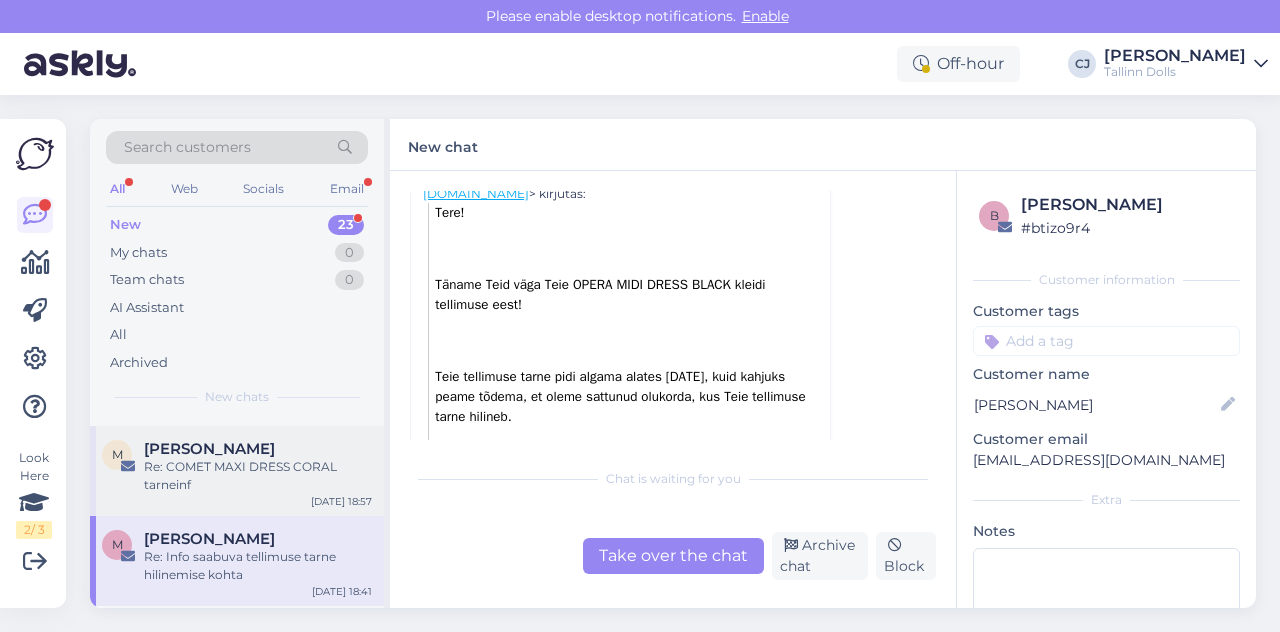 click on "Re: COMET MAXI DRESS CORAL tarneinf" at bounding box center (258, 476) 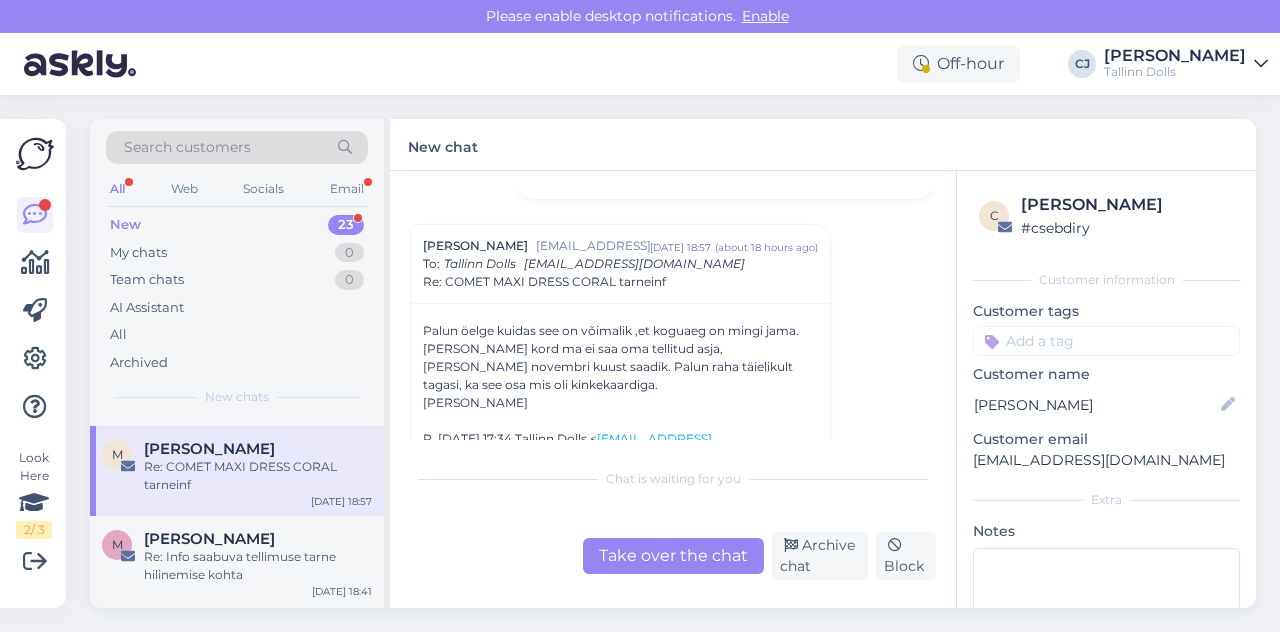 scroll, scrollTop: 363, scrollLeft: 0, axis: vertical 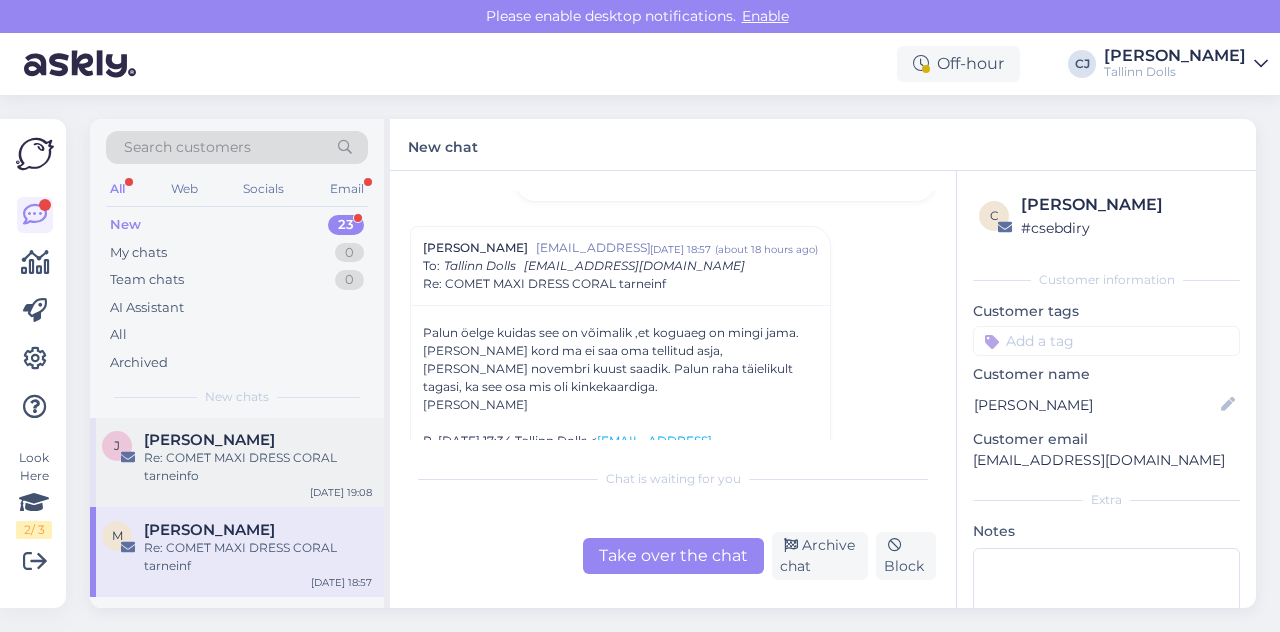 click on "Re: COMET MAXI DRESS CORAL tarneinfo" at bounding box center (258, 467) 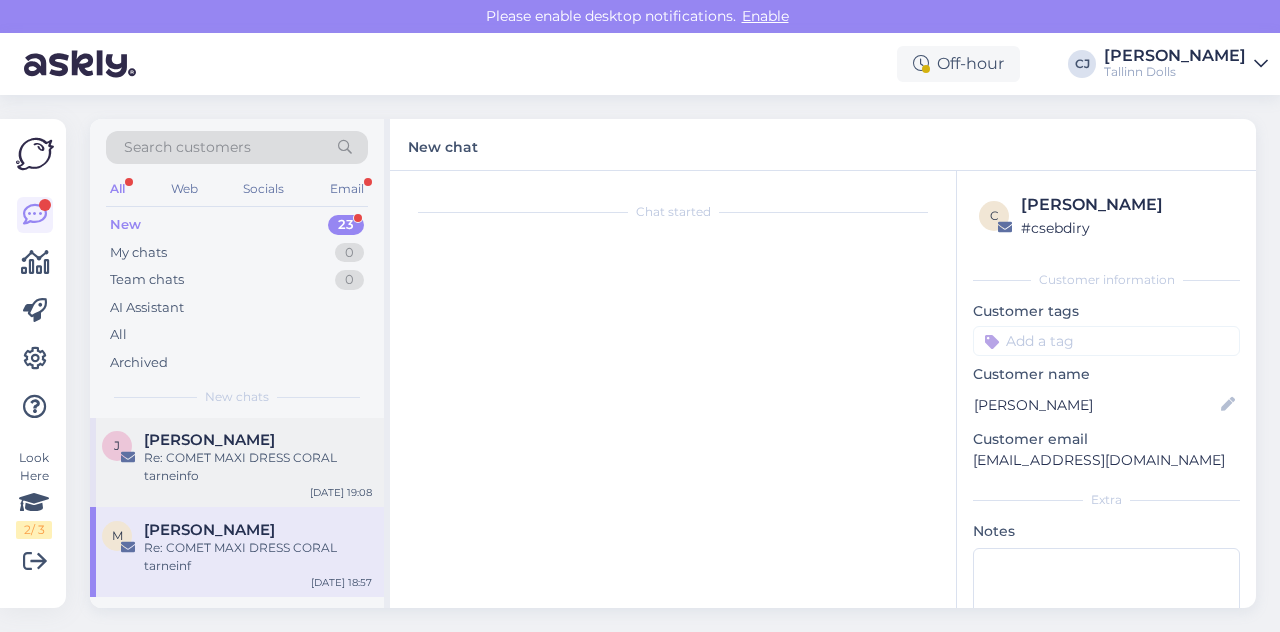 scroll, scrollTop: 0, scrollLeft: 0, axis: both 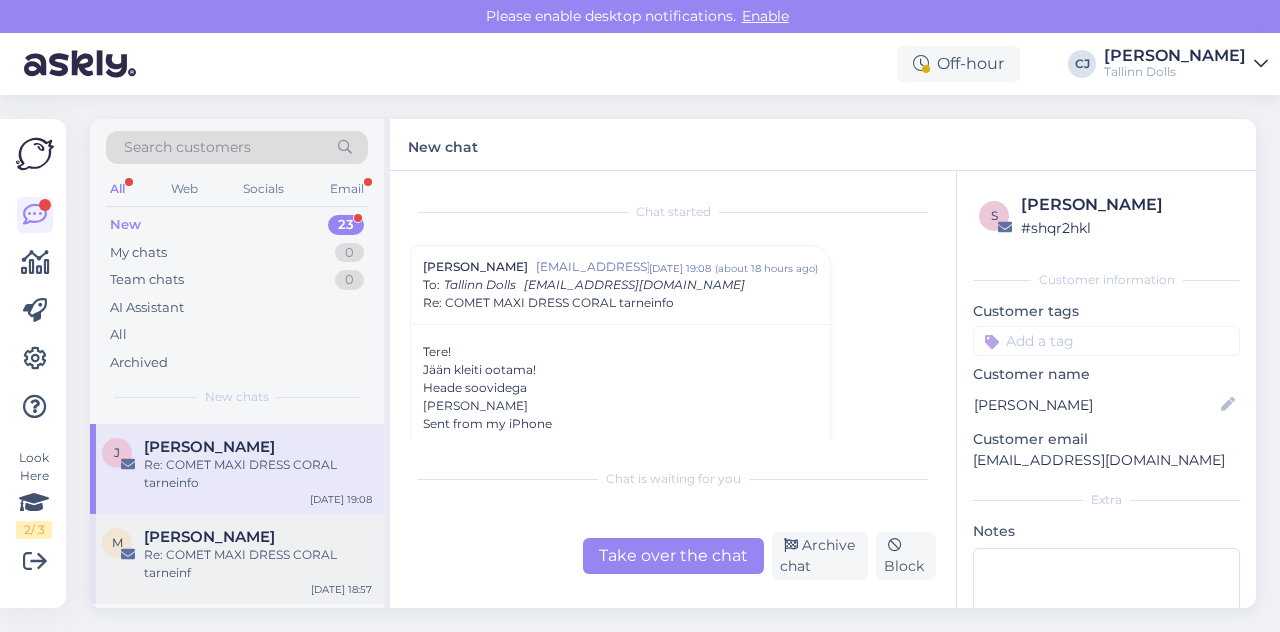 click on "Monika Krusenberg" at bounding box center (209, 537) 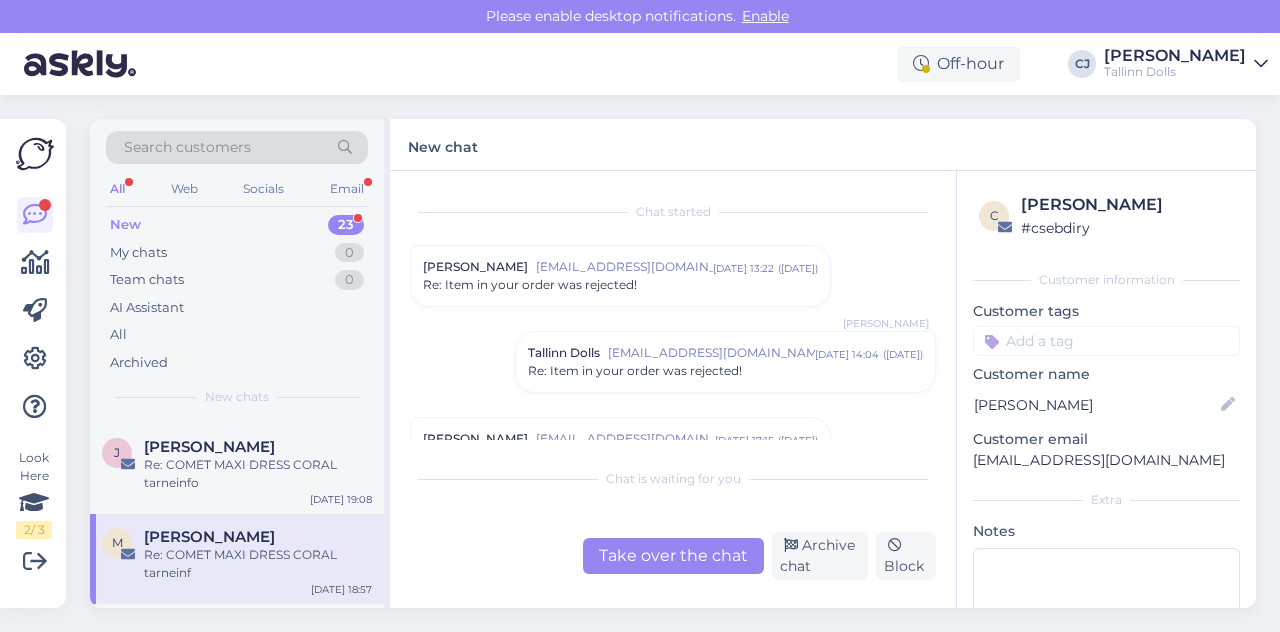 scroll, scrollTop: 398, scrollLeft: 0, axis: vertical 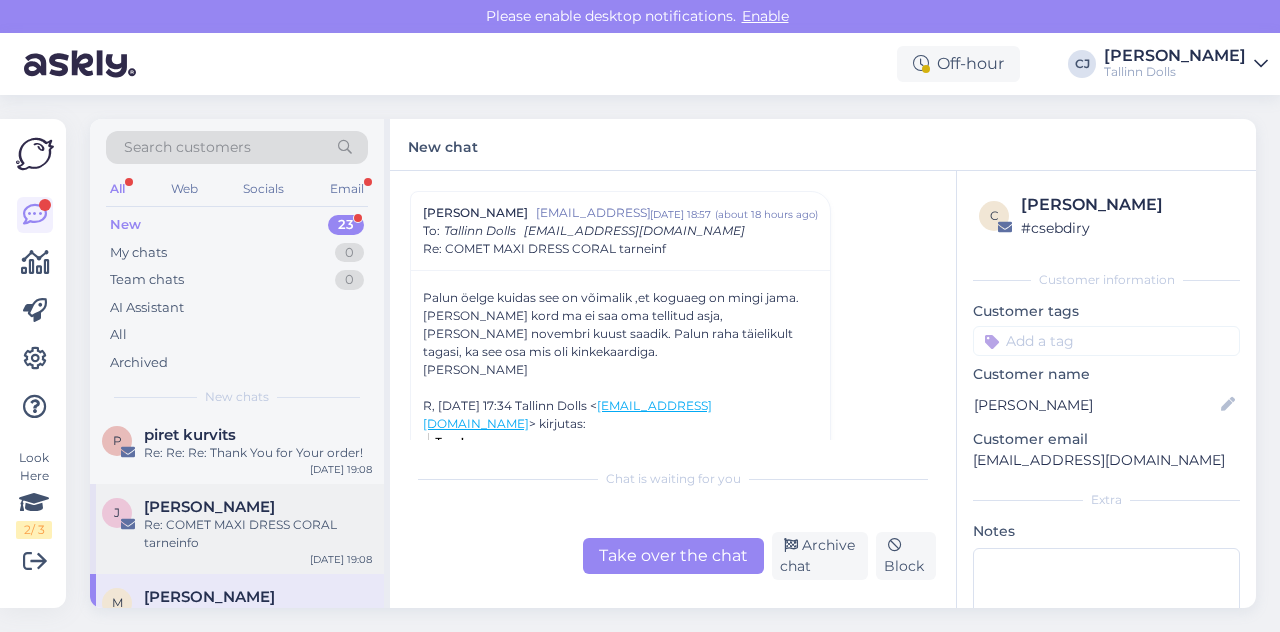 click on "Re: COMET MAXI DRESS CORAL tarneinfo" at bounding box center [258, 534] 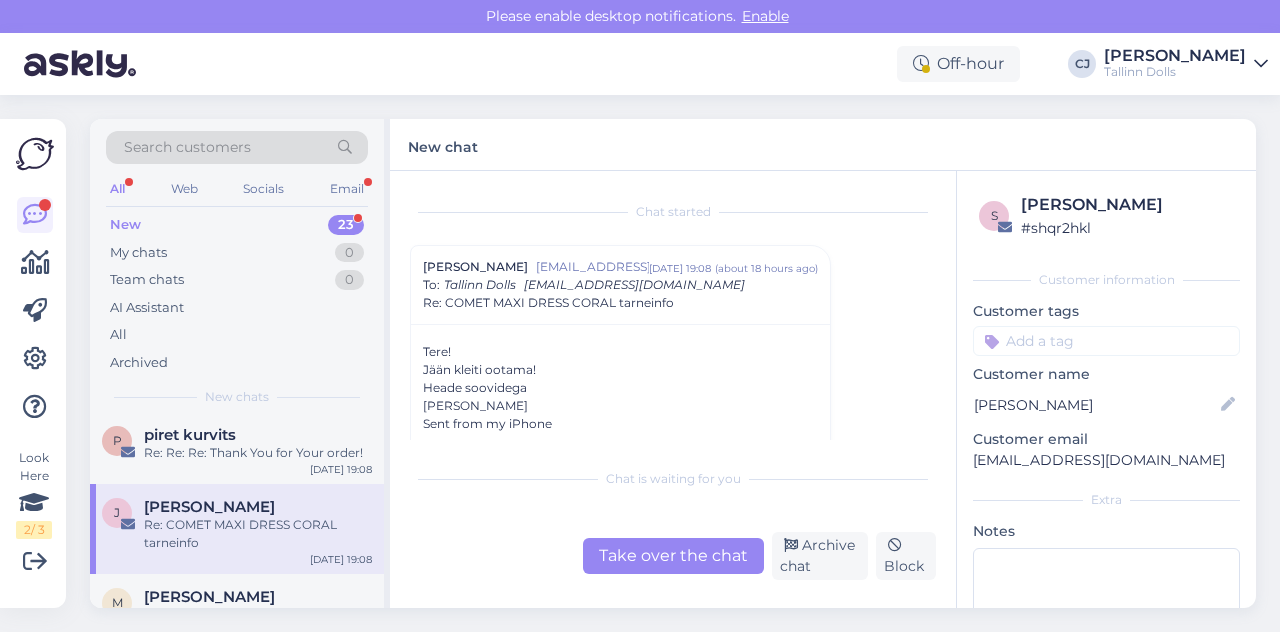 scroll, scrollTop: 54, scrollLeft: 0, axis: vertical 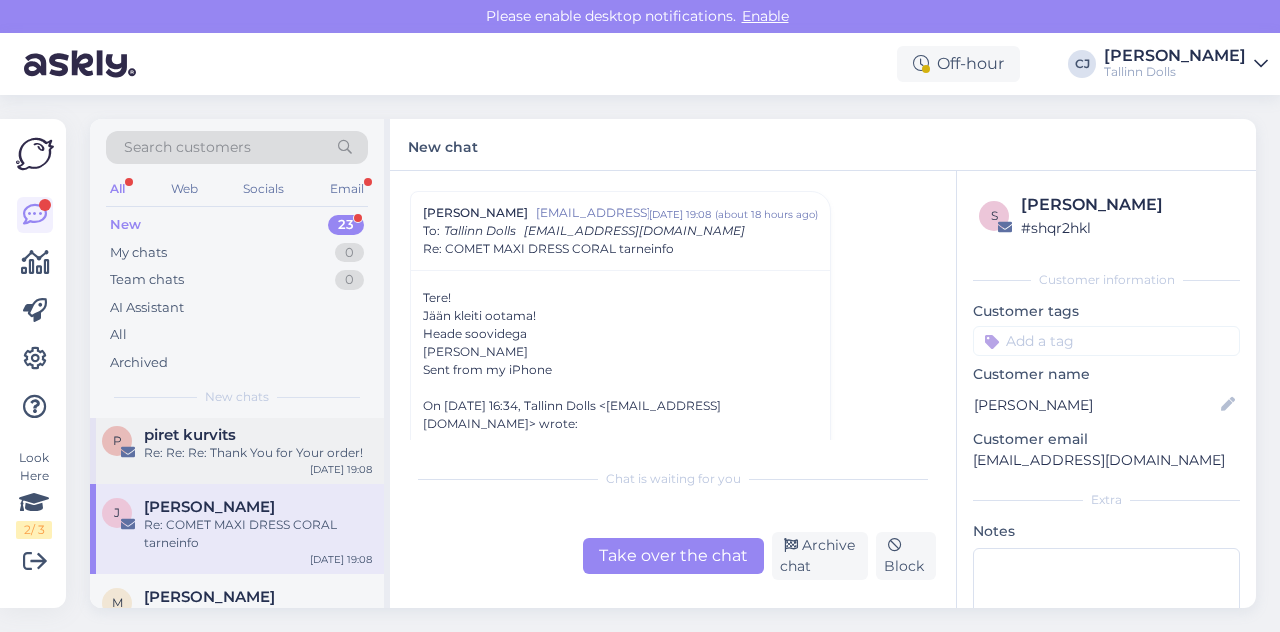 click on "Re: Re: Re: Thank You for Your order!" at bounding box center (258, 453) 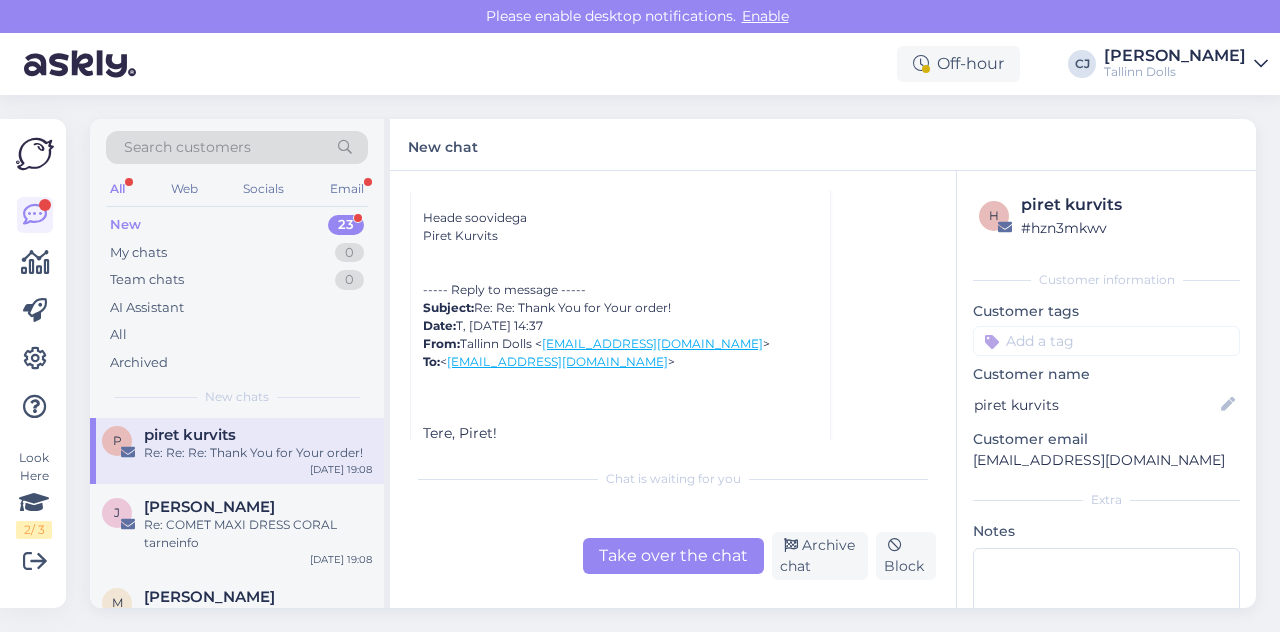 scroll, scrollTop: 536, scrollLeft: 0, axis: vertical 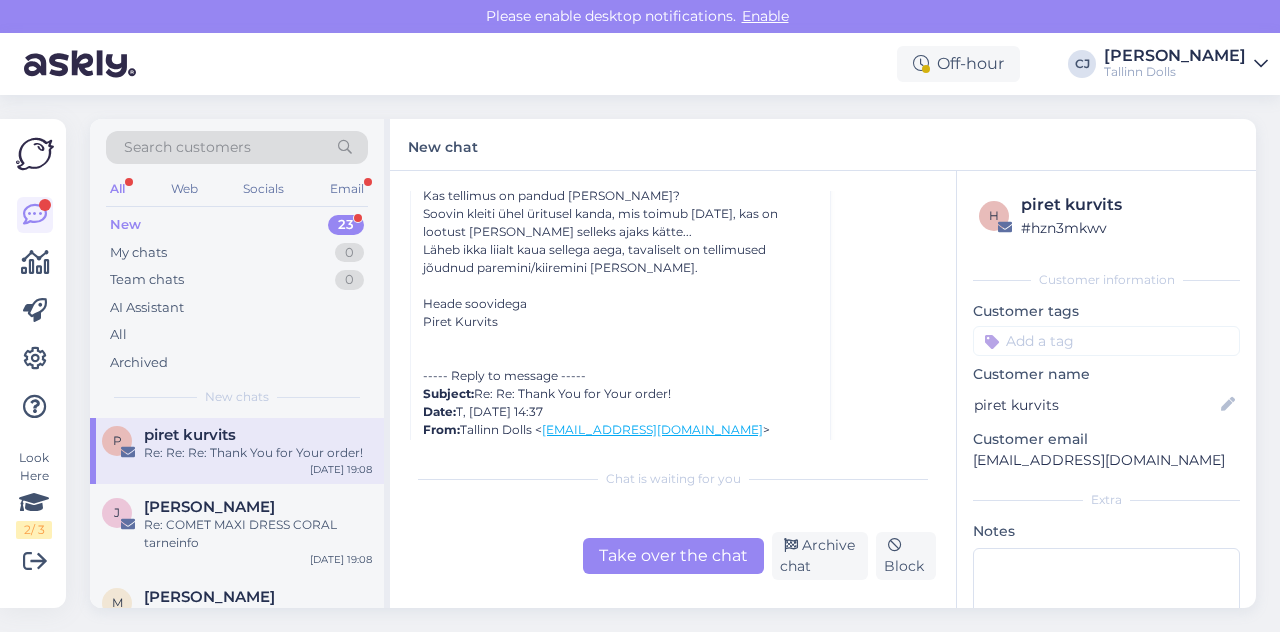 click on "Tere
Kas tellimus on pandud teele?
Soovin kleiti ühel üritusel kanda, mis toimub 15.juuli, kas on lootust kleit saada selleks ajaks kätte...
Läheb ikka liialt kaua sellega aega, tavaliselt on tellimused jõudnud paremini/kiiremini kohale.
Heade soovidega
Piret Kurvits
----- Reply to message -----
Subject:  Re: Re: Thank You for Your order!
Date:  T, 8. juuli 2025, 14:37
From:  Tallinn Dolls <
info@tallinndolls.com >
To:  <
piret.kurvits.001@mail.ee >
Tere, Piret!
﻿
Teie tellimus pannakse jooksval nädalal teele! :)
﻿
Vabandame väga tekkinud viivituse tõttu!
﻿
﻿
Heade soovidega,
Tallinn Dolls" at bounding box center [620, 435] 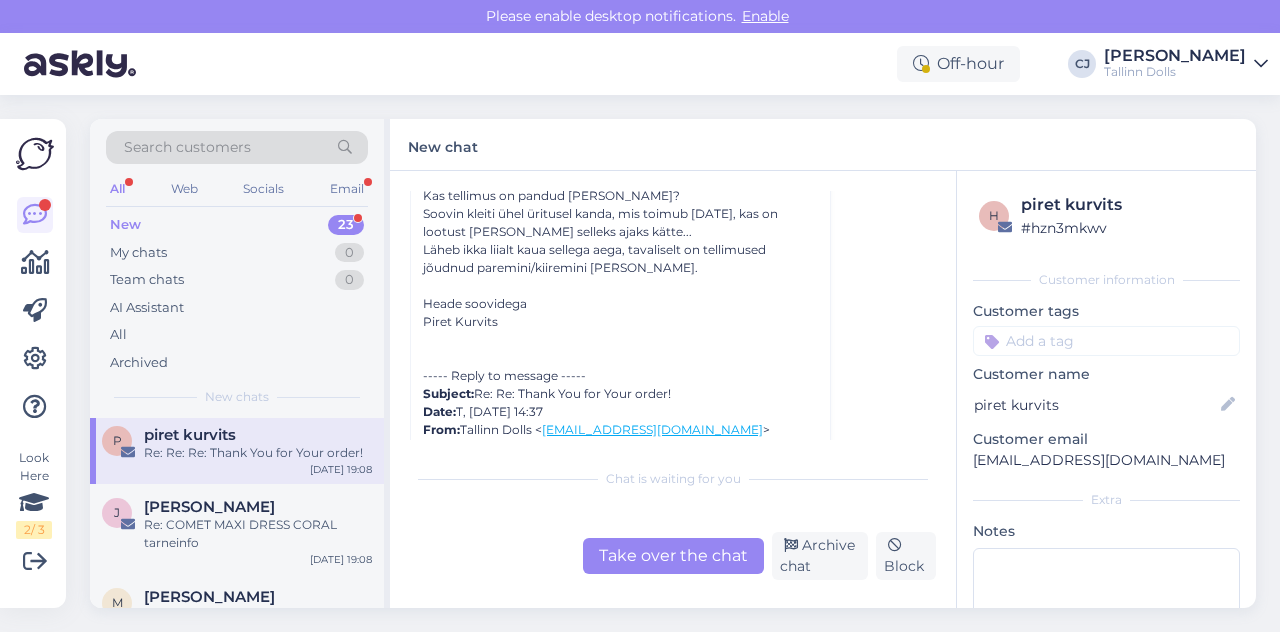 copy on "Kurvits" 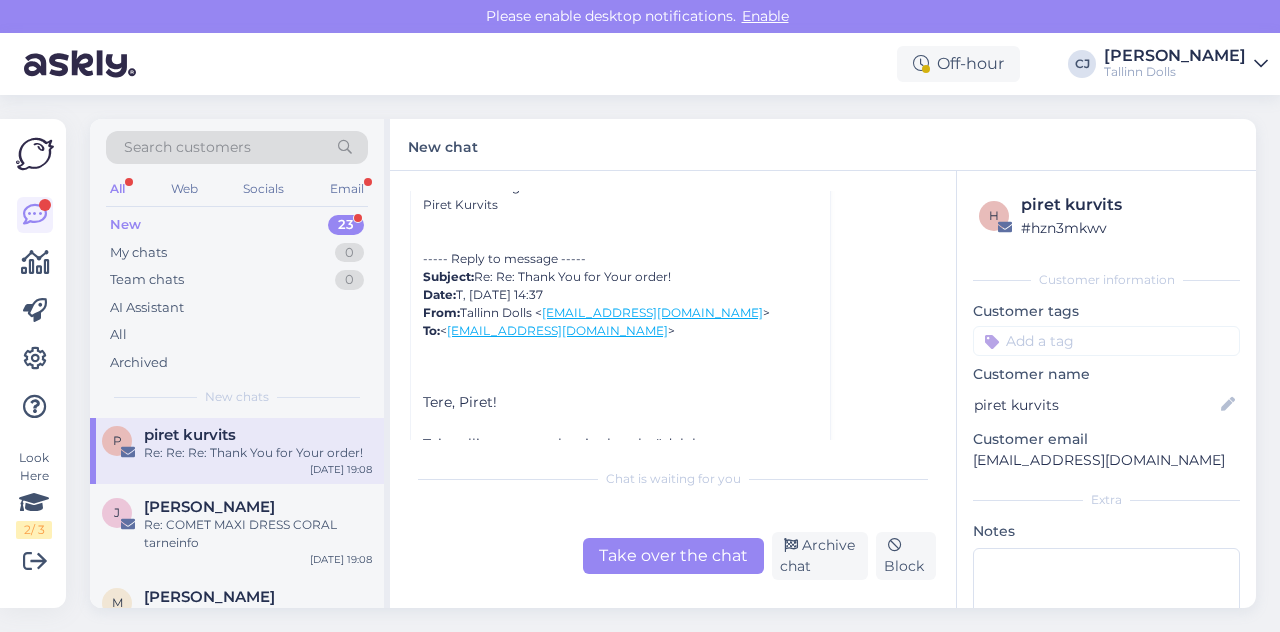 scroll, scrollTop: 575, scrollLeft: 0, axis: vertical 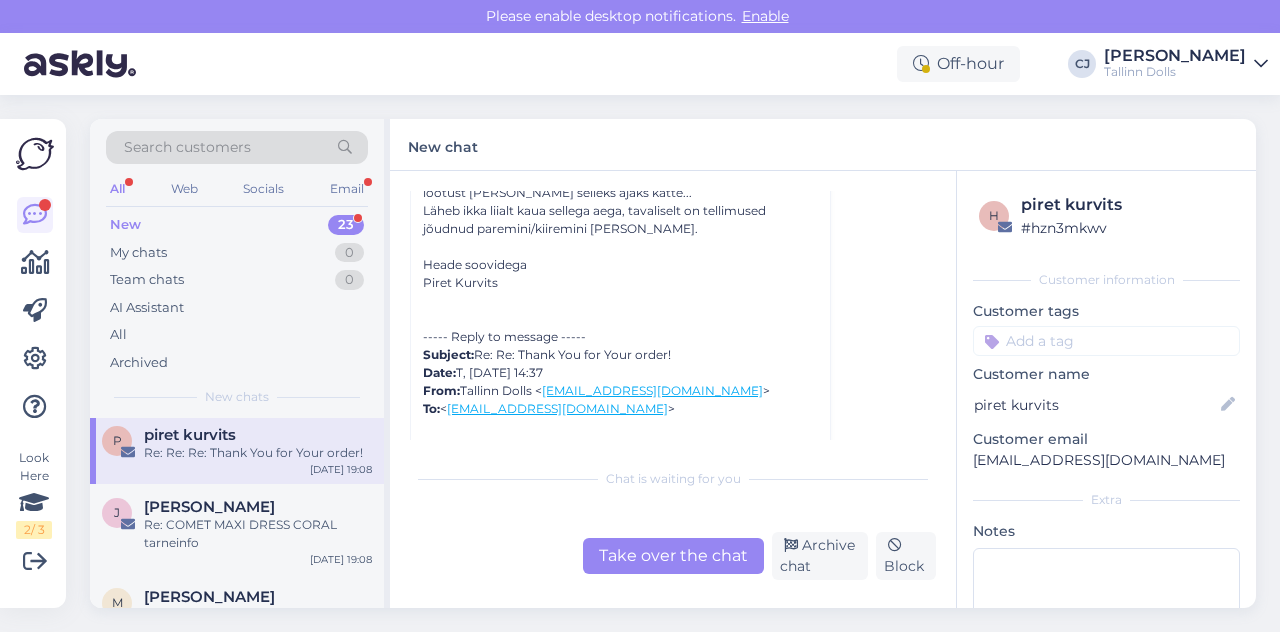 click on "Tere
Kas tellimus on pandud teele?
Soovin kleiti ühel üritusel kanda, mis toimub 15.juuli, kas on lootust kleit saada selleks ajaks kätte...
Läheb ikka liialt kaua sellega aega, tavaliselt on tellimused jõudnud paremini/kiiremini kohale.
Heade soovidega
Piret Kurvits
----- Reply to message -----
Subject:  Re: Re: Thank You for Your order!
Date:  T, 8. juuli 2025, 14:37
From:  Tallinn Dolls <
info@tallinndolls.com >
To:  <
piret.kurvits.001@mail.ee >
Tere, Piret!
﻿
Teie tellimus pannakse jooksval nädalal teele! :)
﻿
Vabandame väga tekkinud viivituse tõttu!
﻿
﻿
Heade soovidega,
Tallinn Dolls" at bounding box center (620, 396) 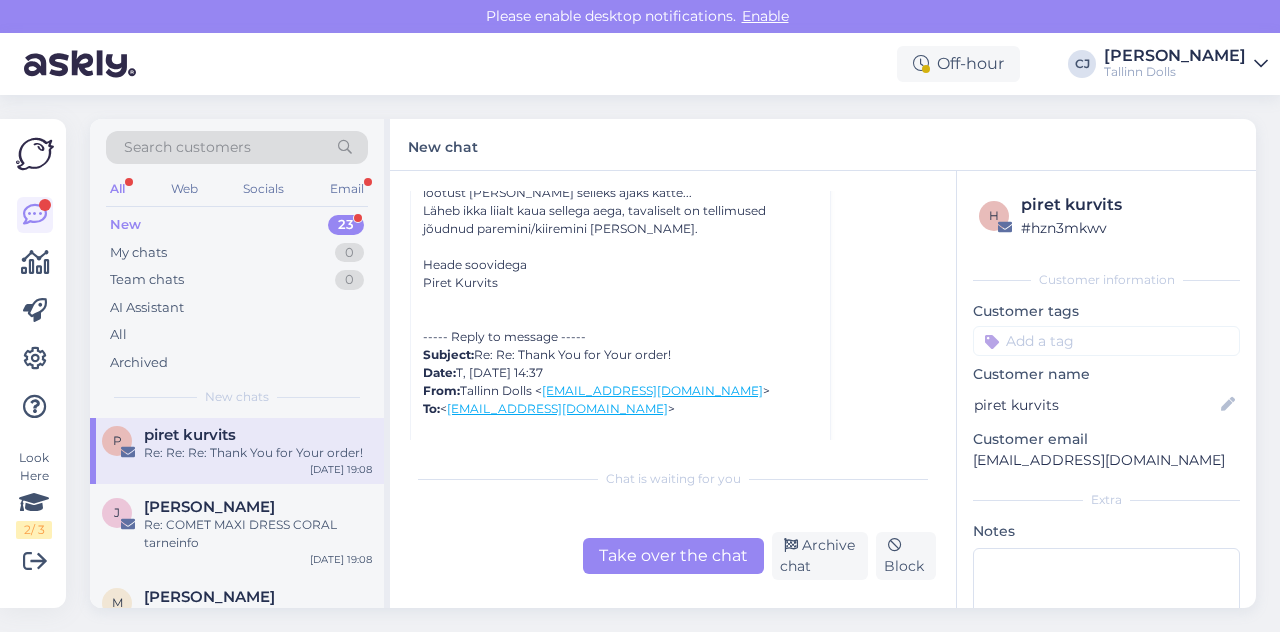 scroll, scrollTop: 507, scrollLeft: 0, axis: vertical 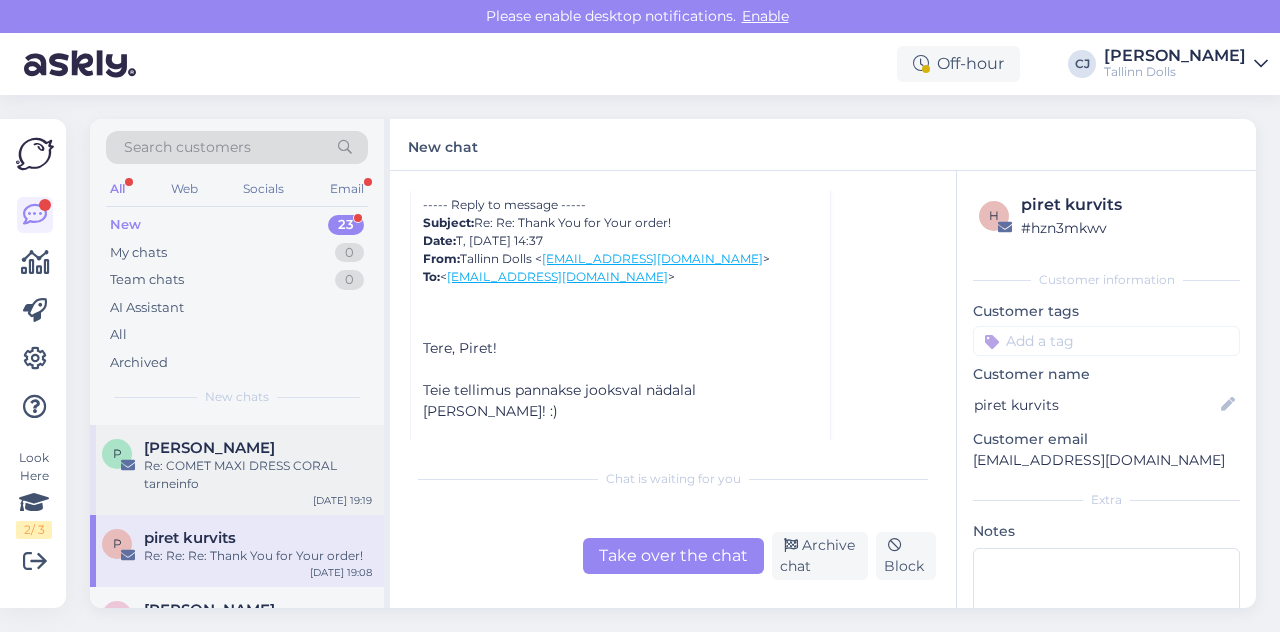 click on "Re: COMET MAXI DRESS CORAL tarneinfo" at bounding box center (258, 475) 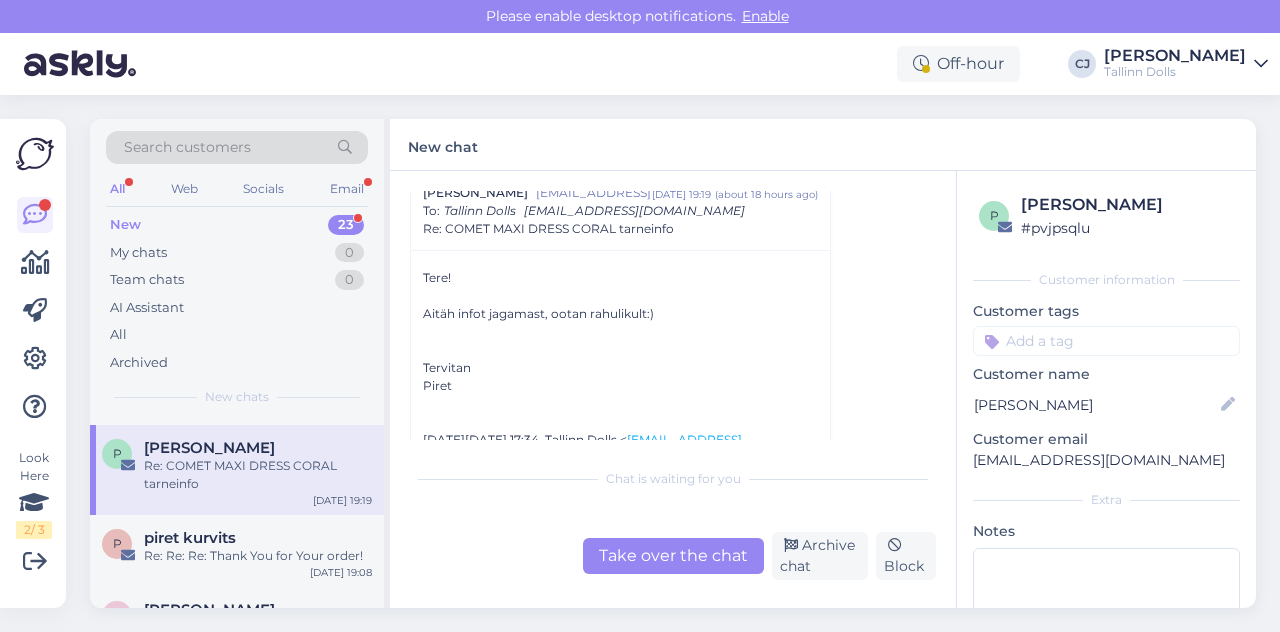 scroll, scrollTop: 1580, scrollLeft: 0, axis: vertical 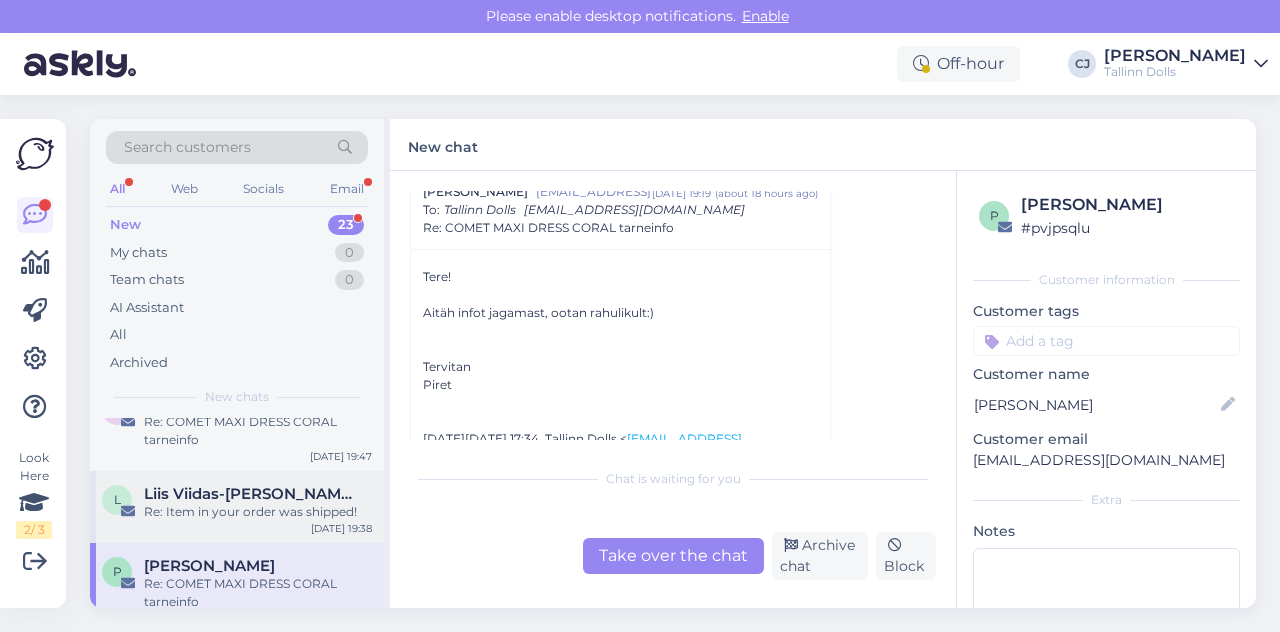 click on "Liis Viidas-Taul" at bounding box center [248, 494] 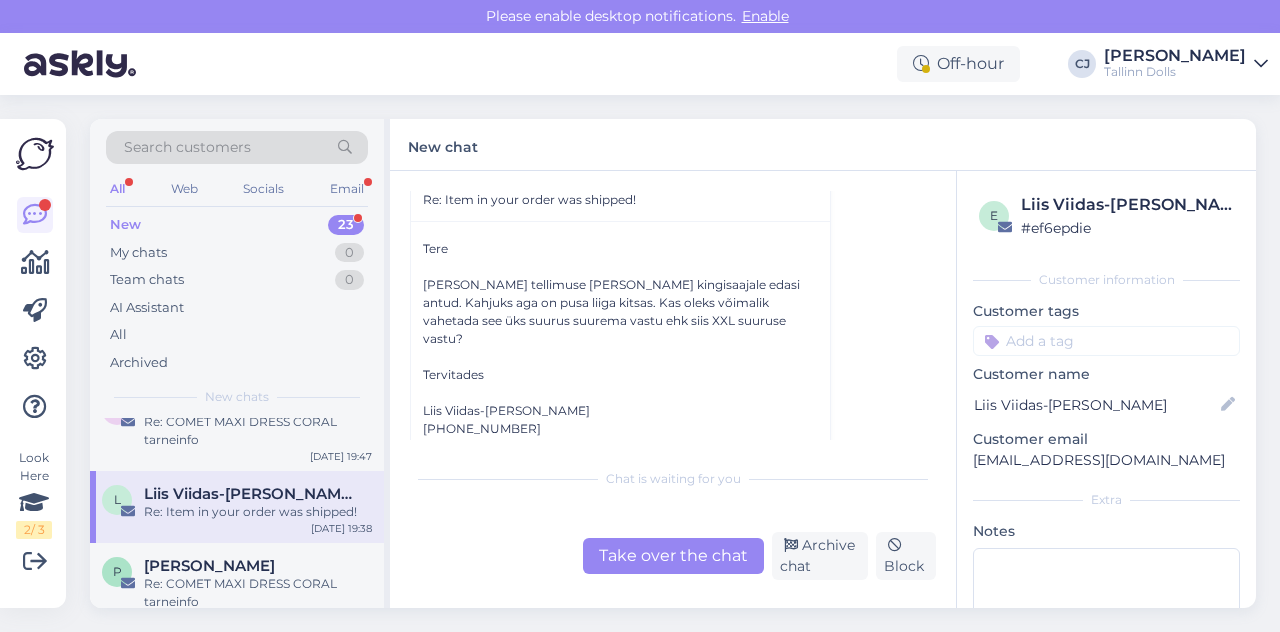 scroll, scrollTop: 104, scrollLeft: 0, axis: vertical 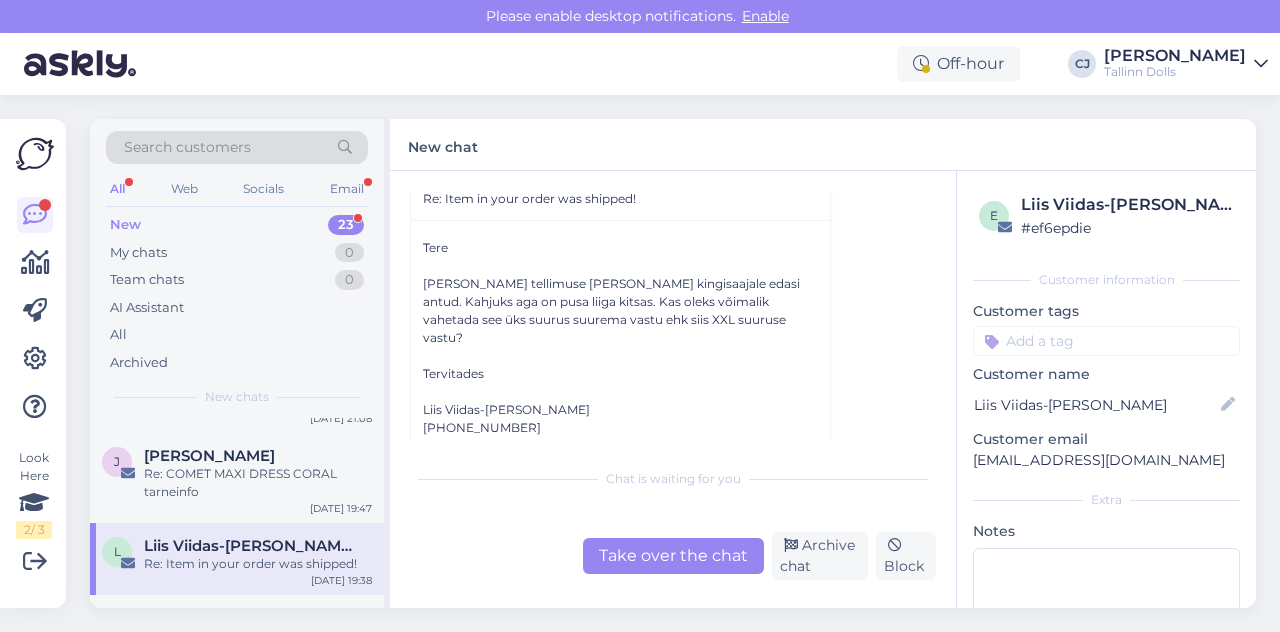 click on "Re: COMET MAXI DRESS CORAL tarneinfo" at bounding box center [258, 483] 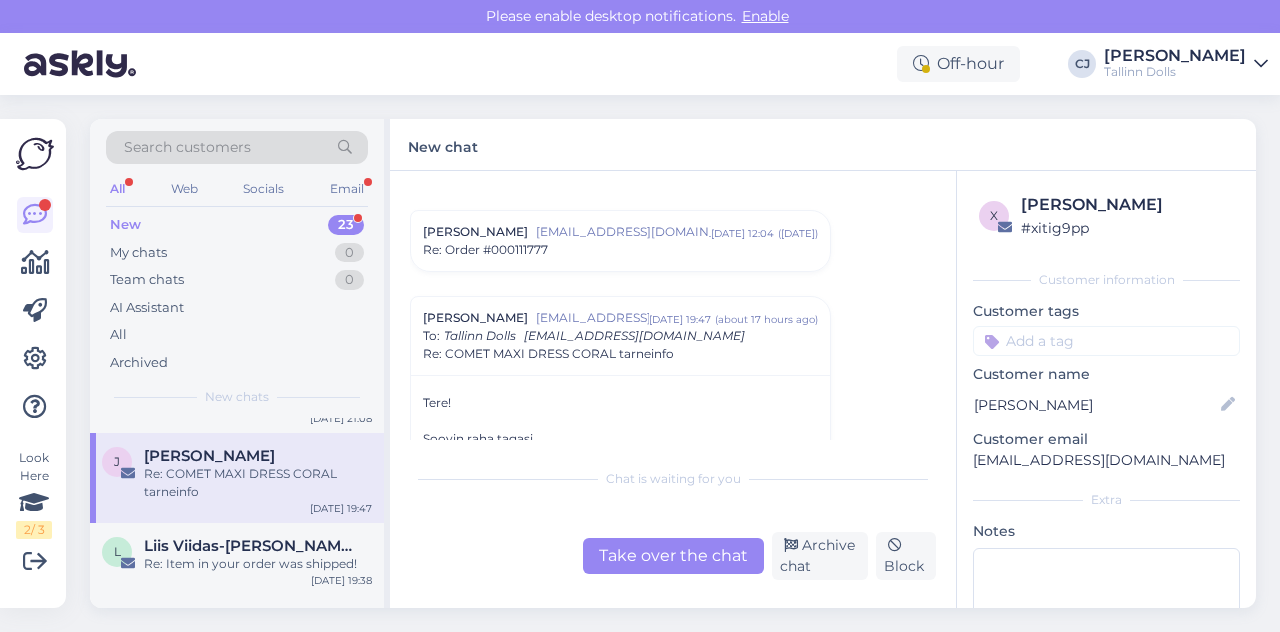 scroll, scrollTop: 149, scrollLeft: 0, axis: vertical 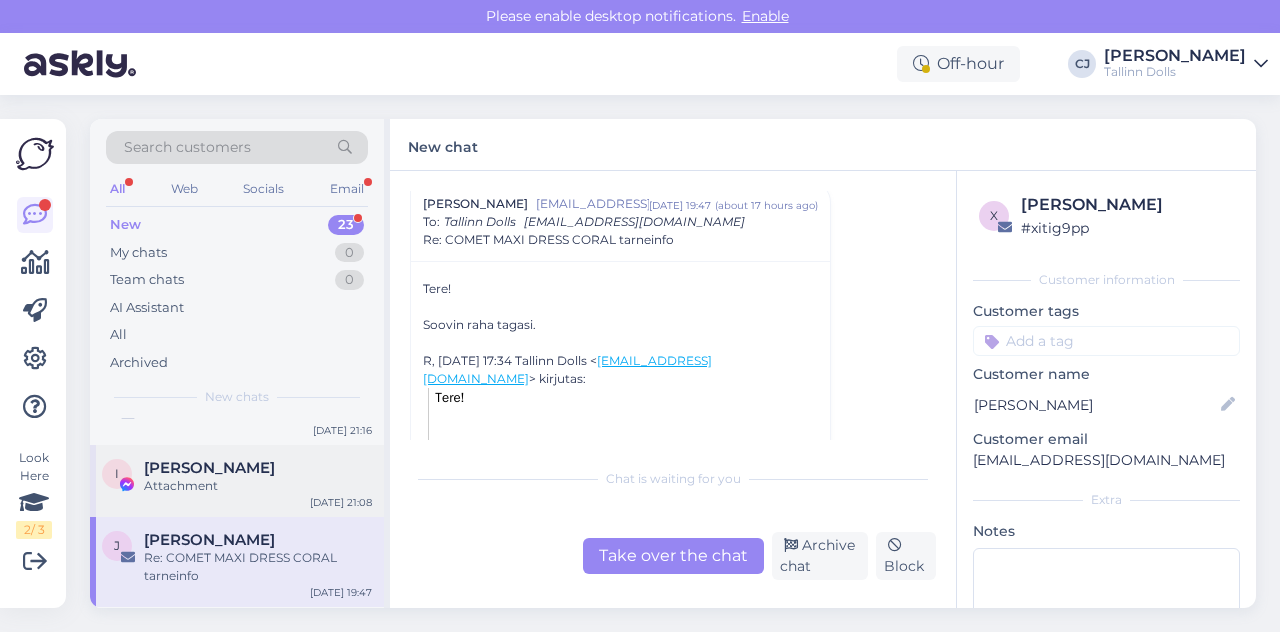 click on "Attachment" at bounding box center (258, 486) 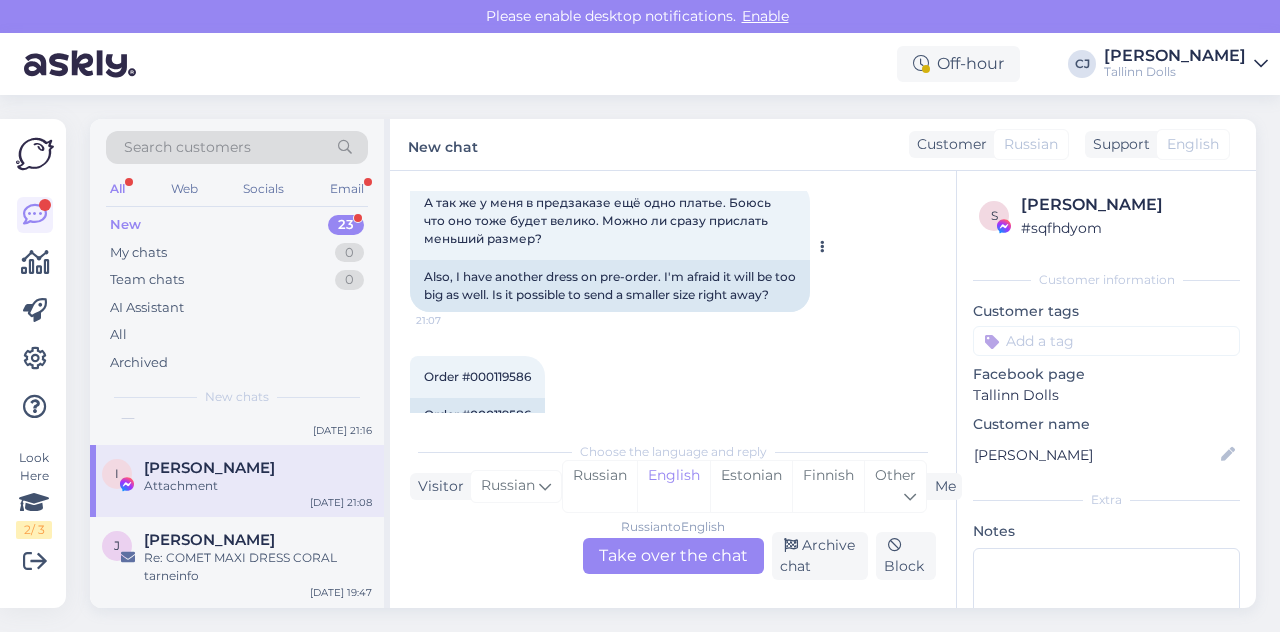 scroll, scrollTop: 2452, scrollLeft: 0, axis: vertical 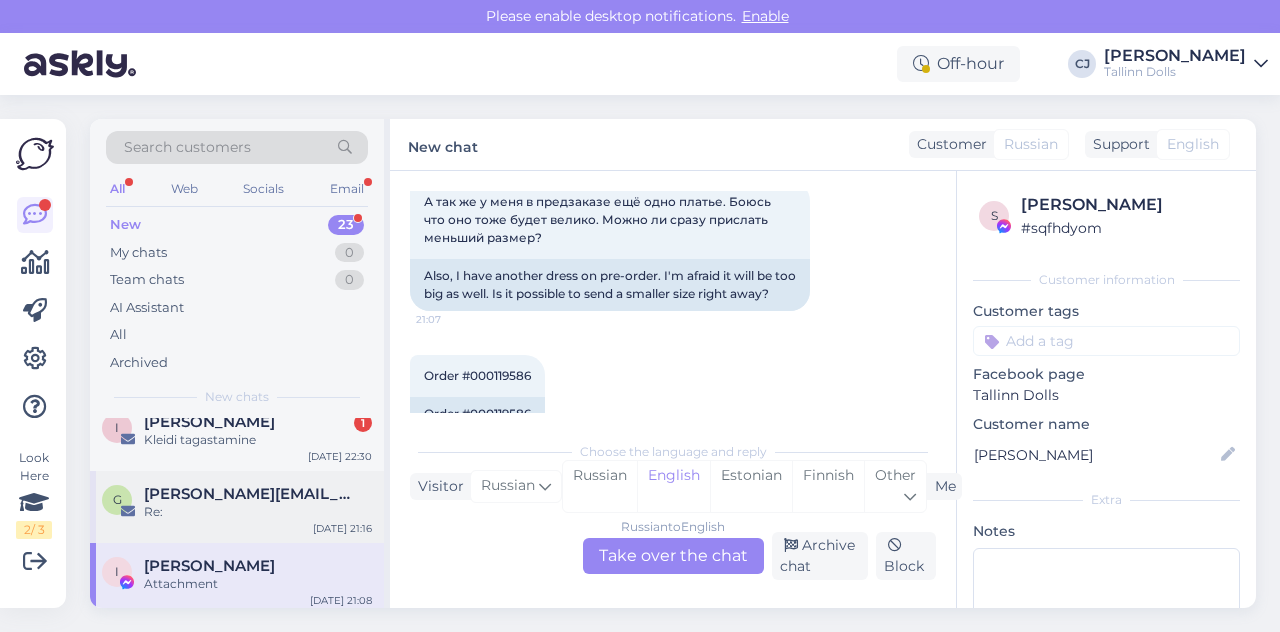 click on "galina.parve@gmail.com" at bounding box center [248, 494] 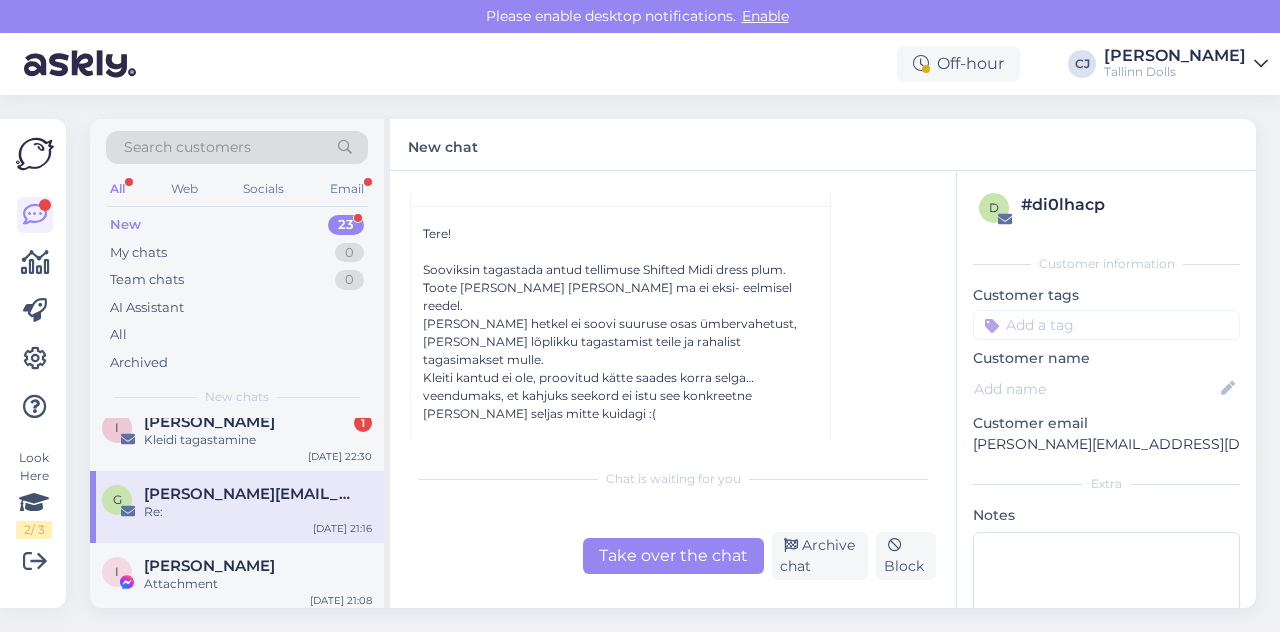scroll, scrollTop: 123, scrollLeft: 0, axis: vertical 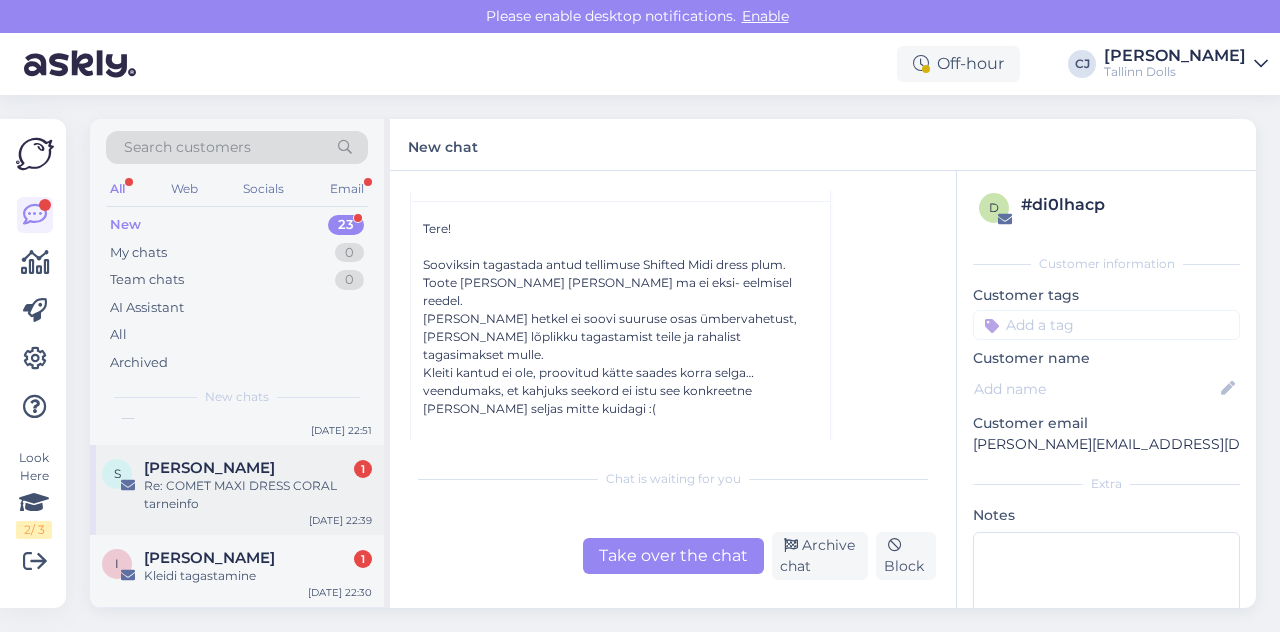 click on "S Sirle Aoveer 1 Re: COMET MAXI DRESS CORAL tarneinfo Jul 11 22:39" at bounding box center (237, 490) 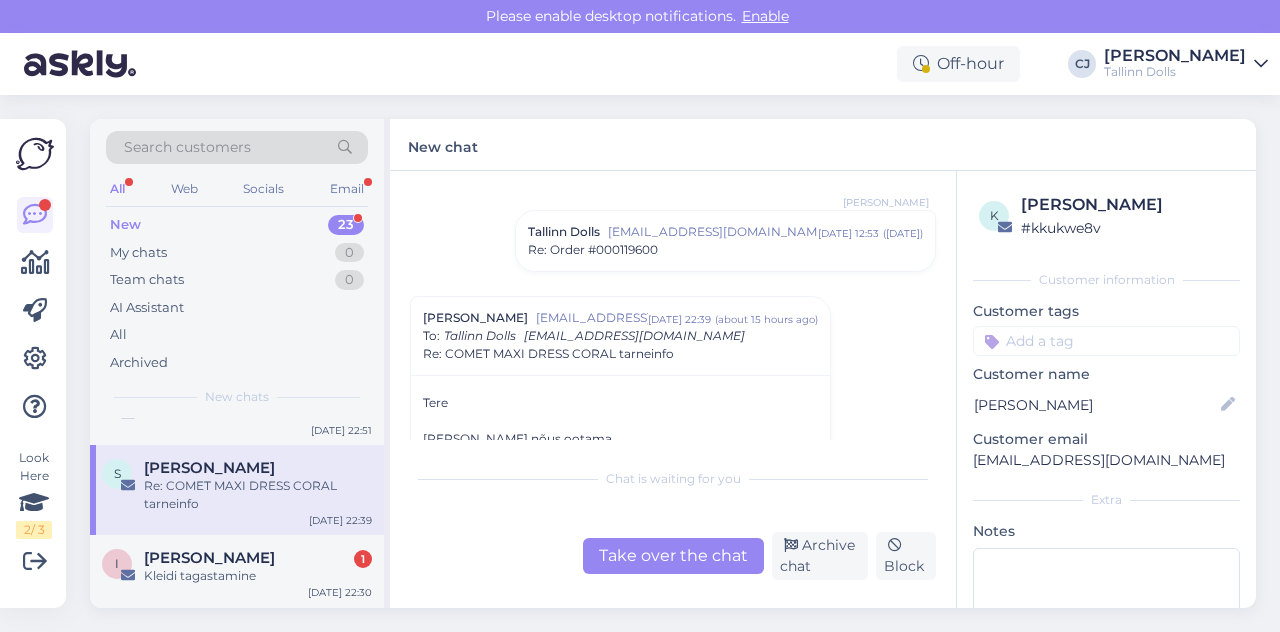 scroll, scrollTop: 595, scrollLeft: 0, axis: vertical 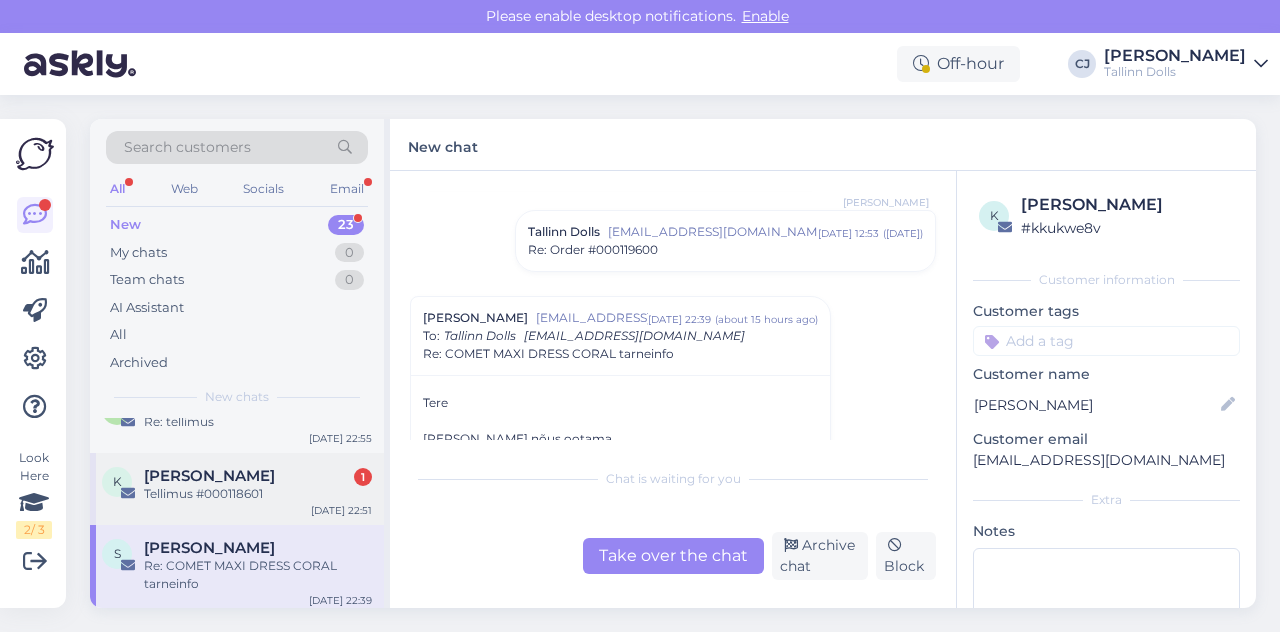 click on "Tellimus #000118601" at bounding box center [258, 494] 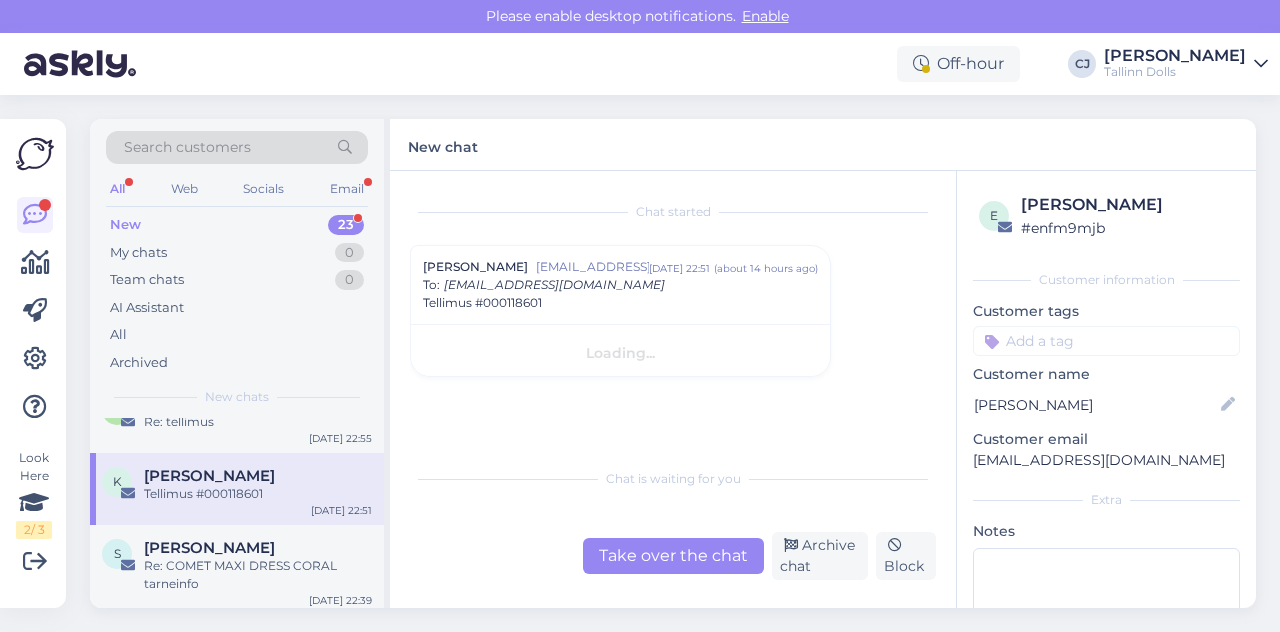scroll, scrollTop: 0, scrollLeft: 0, axis: both 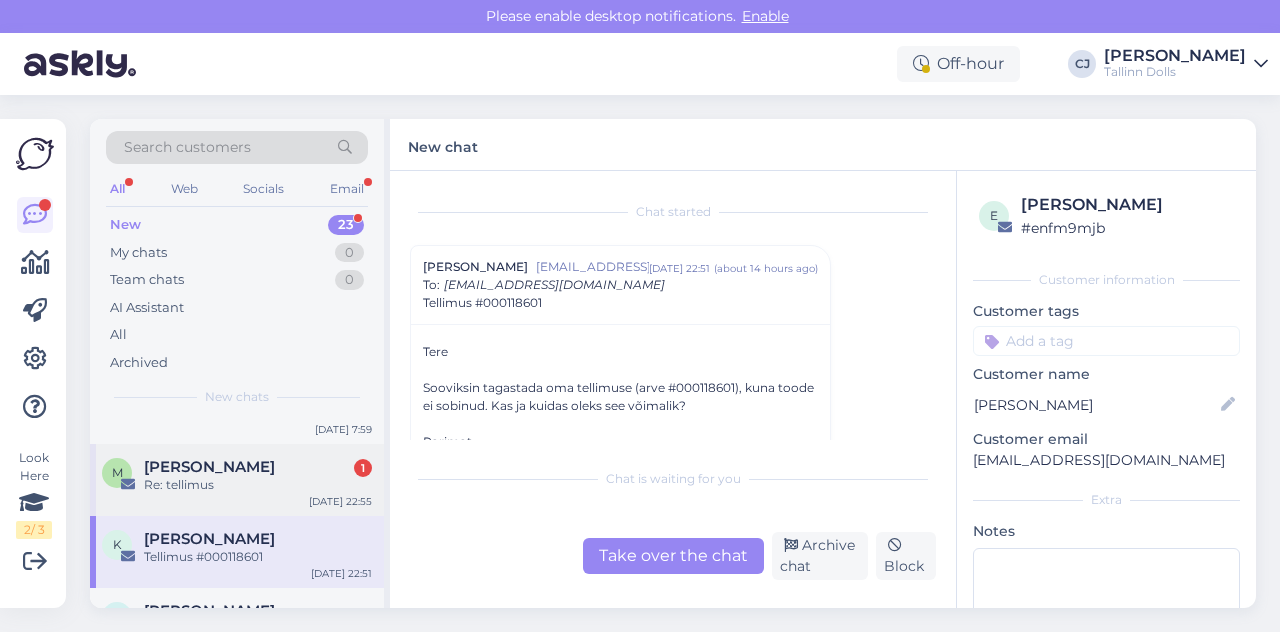click on "Re: tellimus" at bounding box center [258, 485] 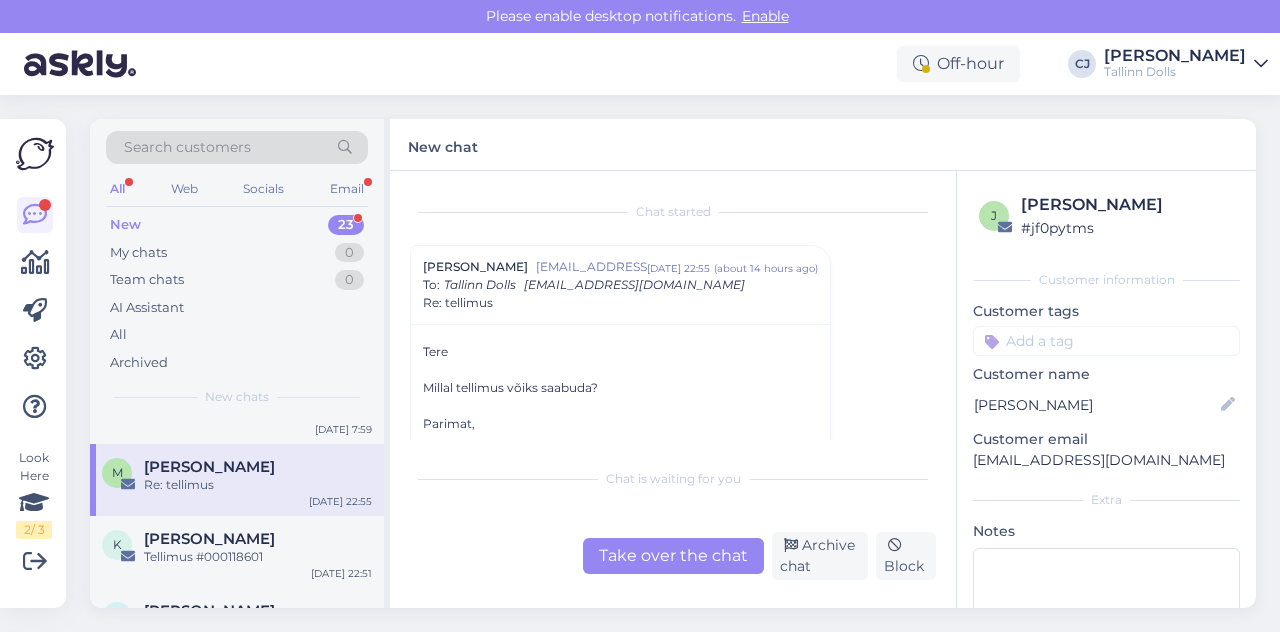 scroll, scrollTop: 478, scrollLeft: 0, axis: vertical 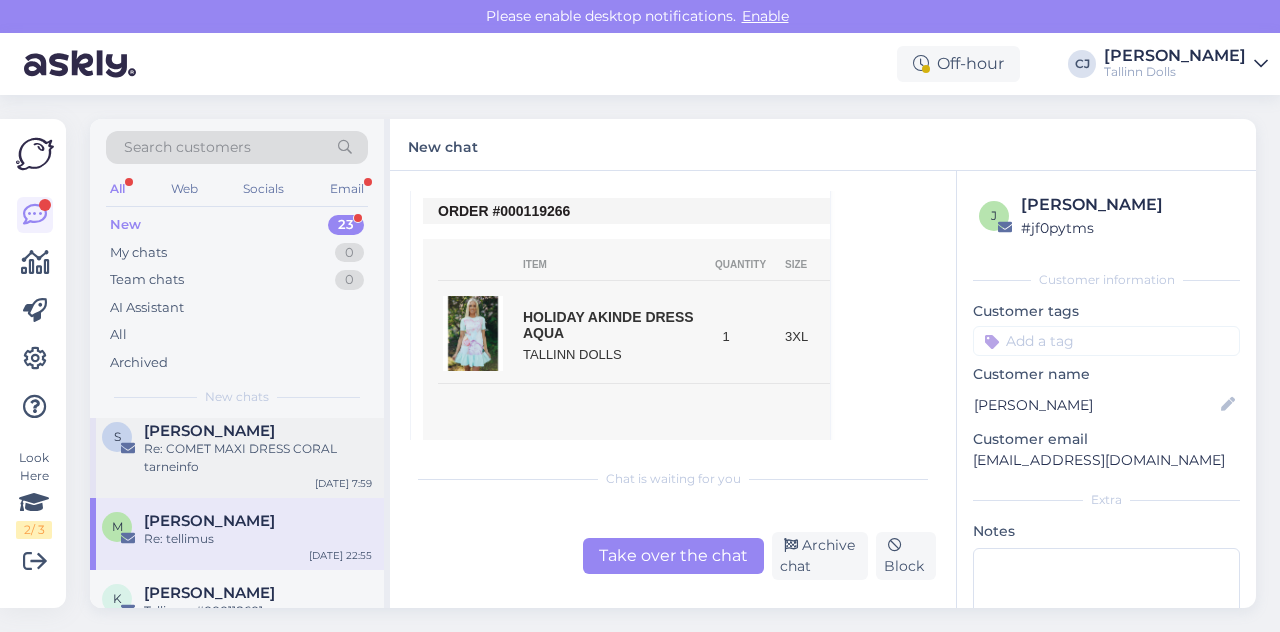 click on "Re: COMET MAXI DRESS CORAL tarneinfo" at bounding box center (258, 458) 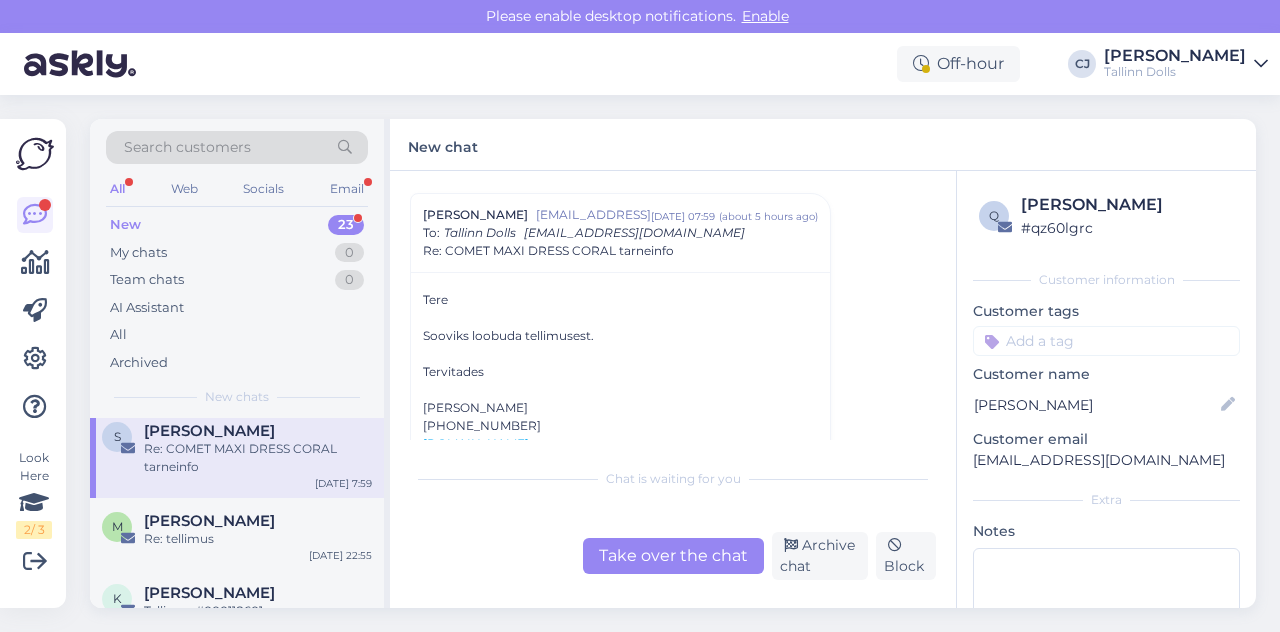 scroll, scrollTop: 438, scrollLeft: 0, axis: vertical 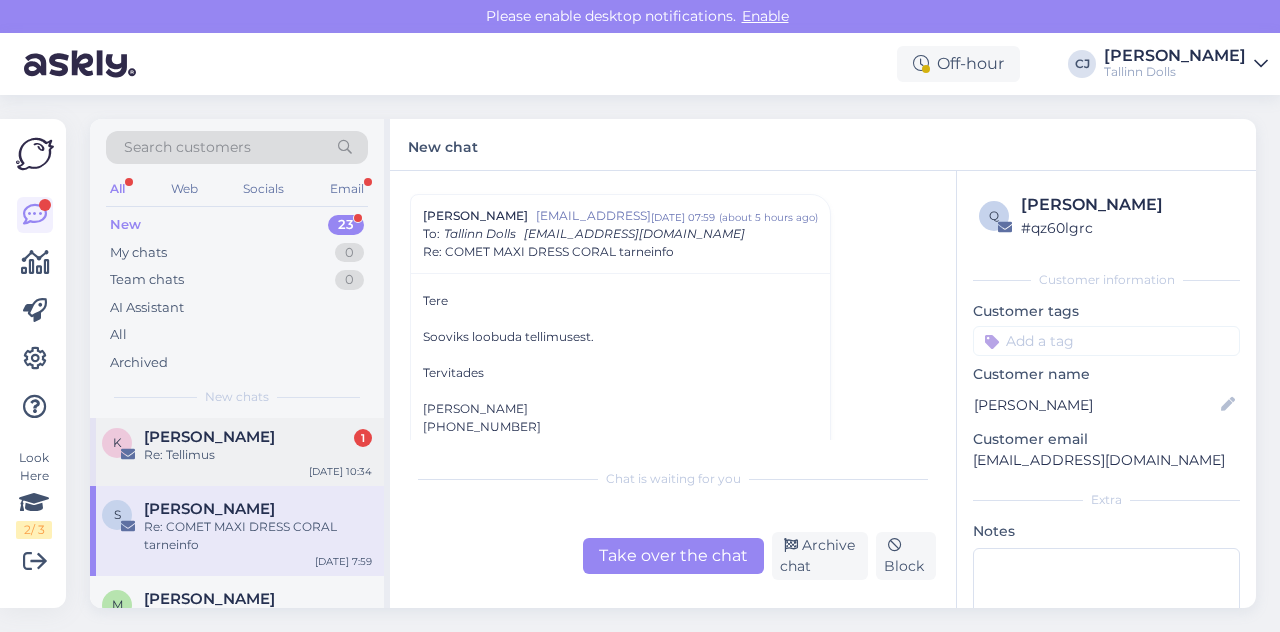 click on "Re: Tellimus" at bounding box center (258, 455) 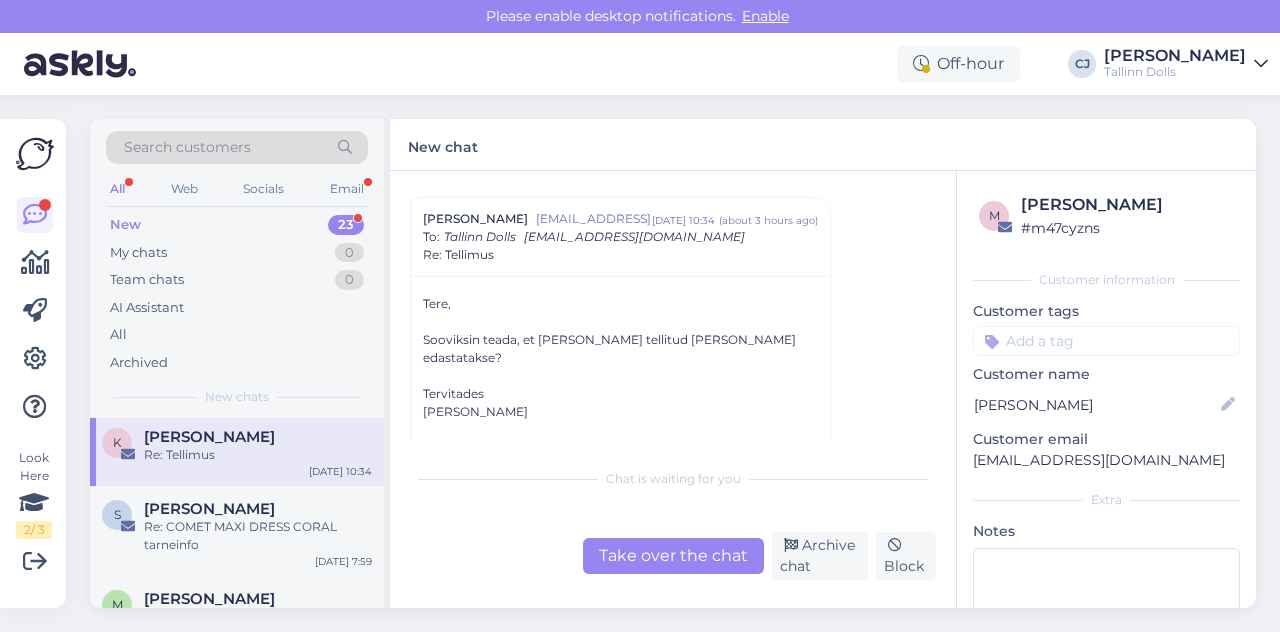 scroll, scrollTop: 276, scrollLeft: 0, axis: vertical 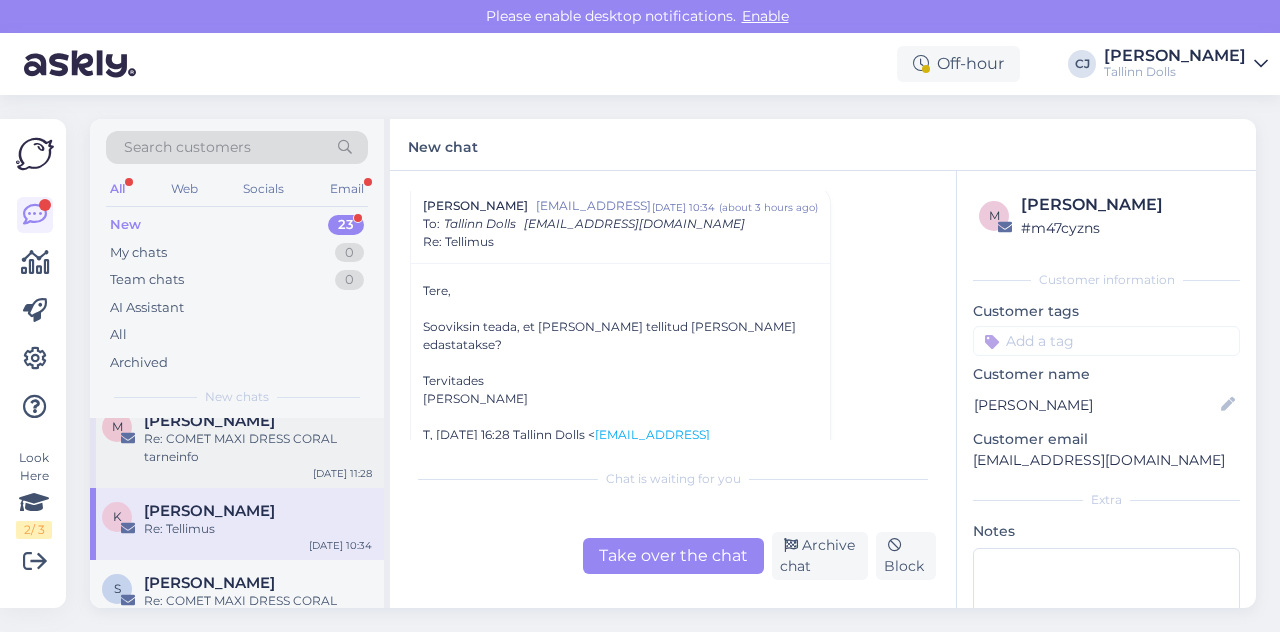 click on "Re: COMET MAXI DRESS CORAL tarneinfo" at bounding box center (258, 448) 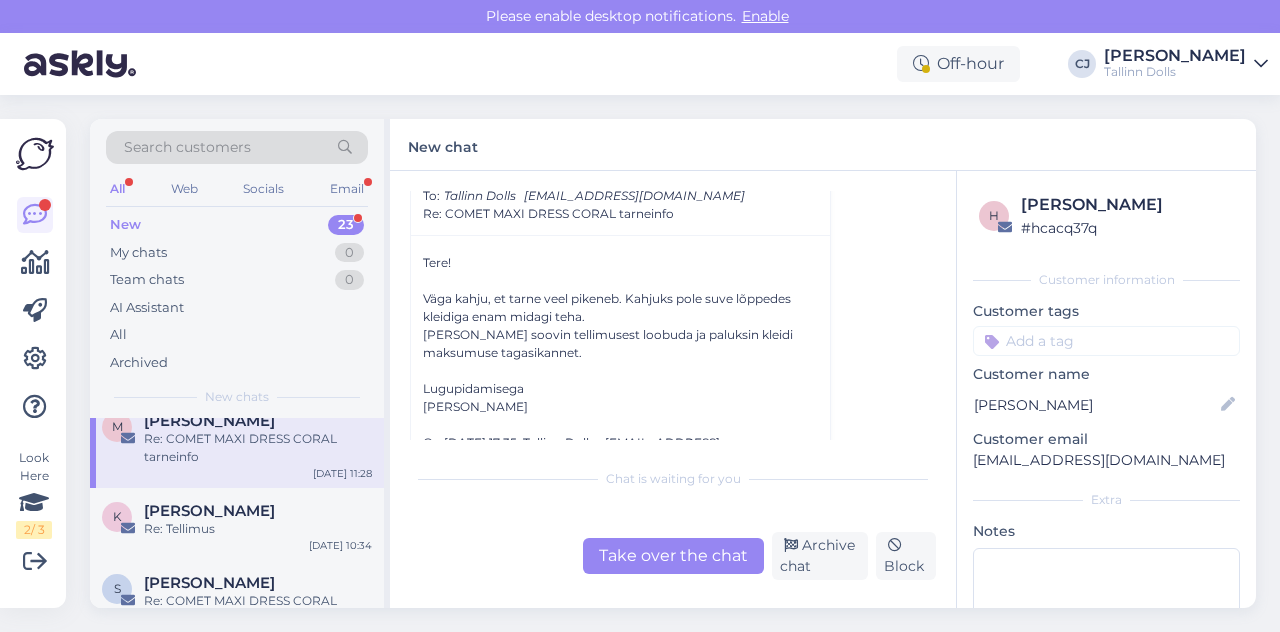 scroll, scrollTop: 100, scrollLeft: 0, axis: vertical 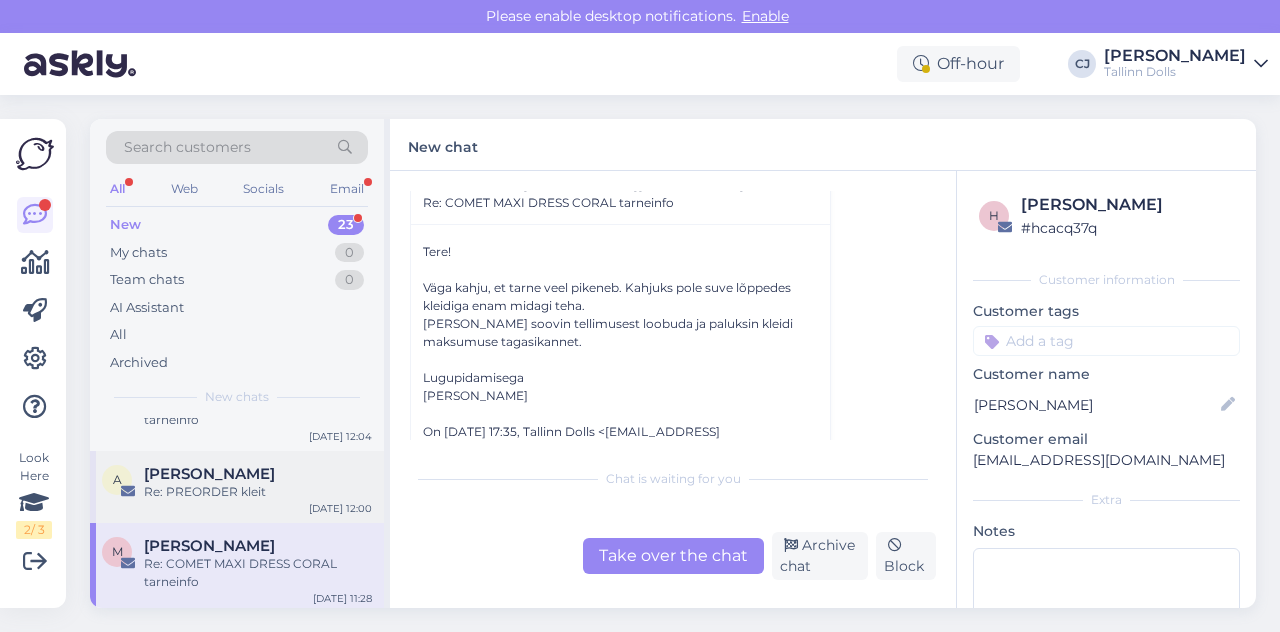 click on "Aivi Sobak" at bounding box center (258, 474) 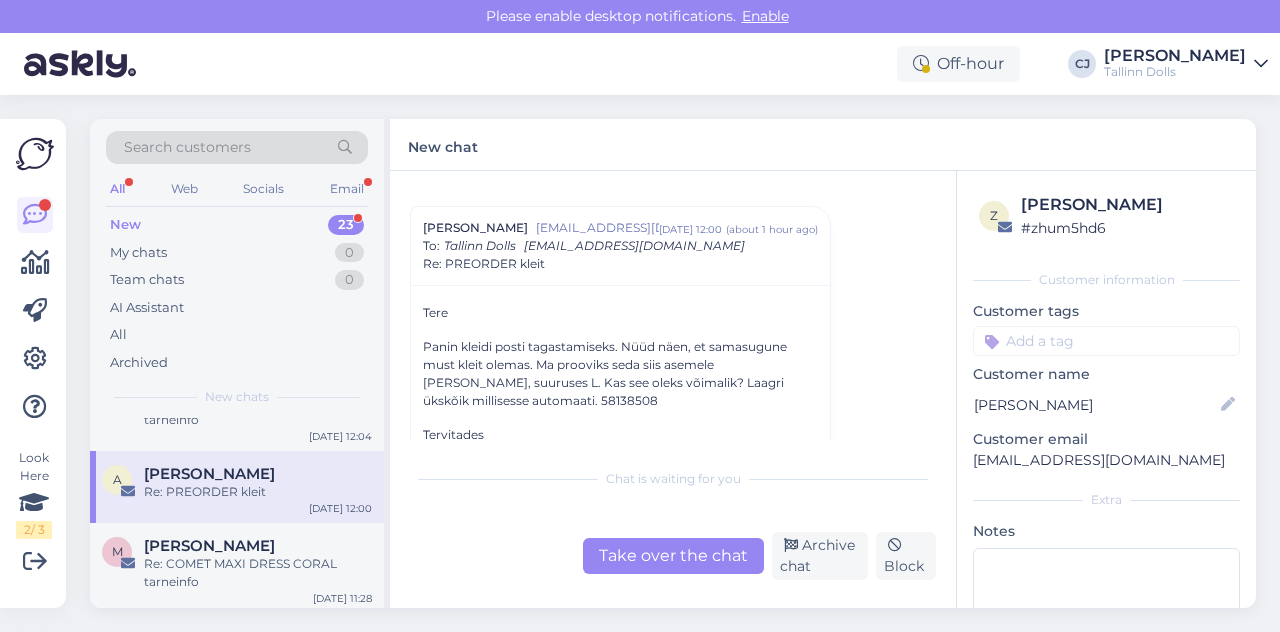 scroll, scrollTop: 310, scrollLeft: 0, axis: vertical 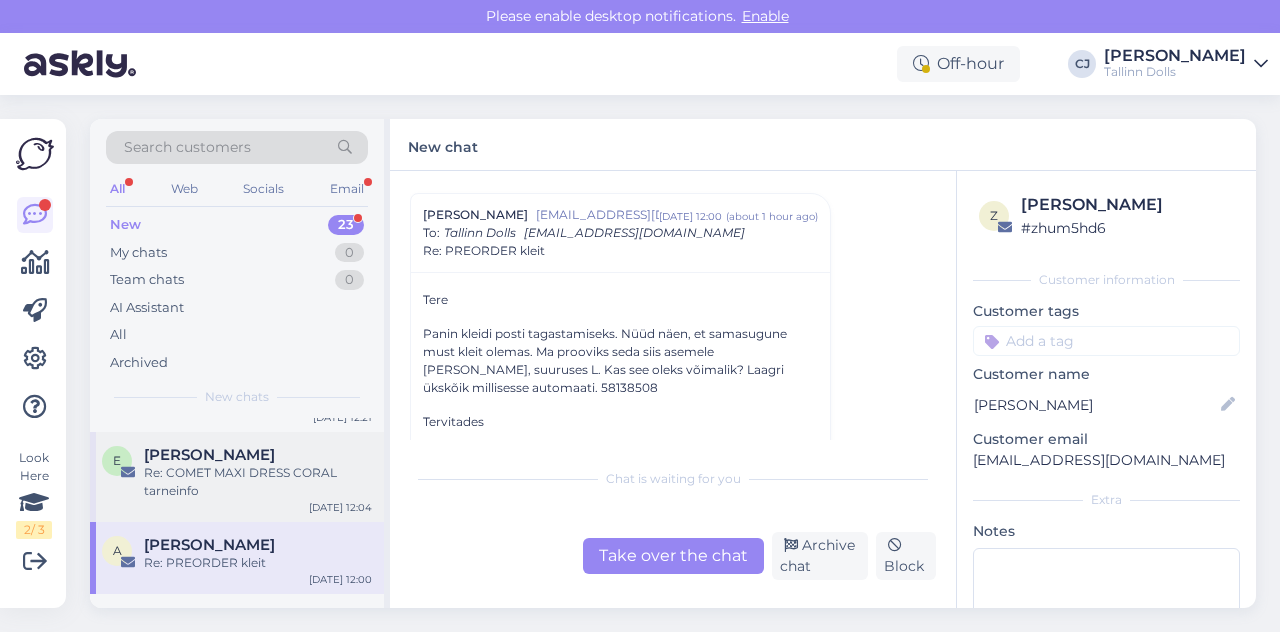 click on "Re: COMET MAXI DRESS CORAL tarneinfo" at bounding box center [258, 482] 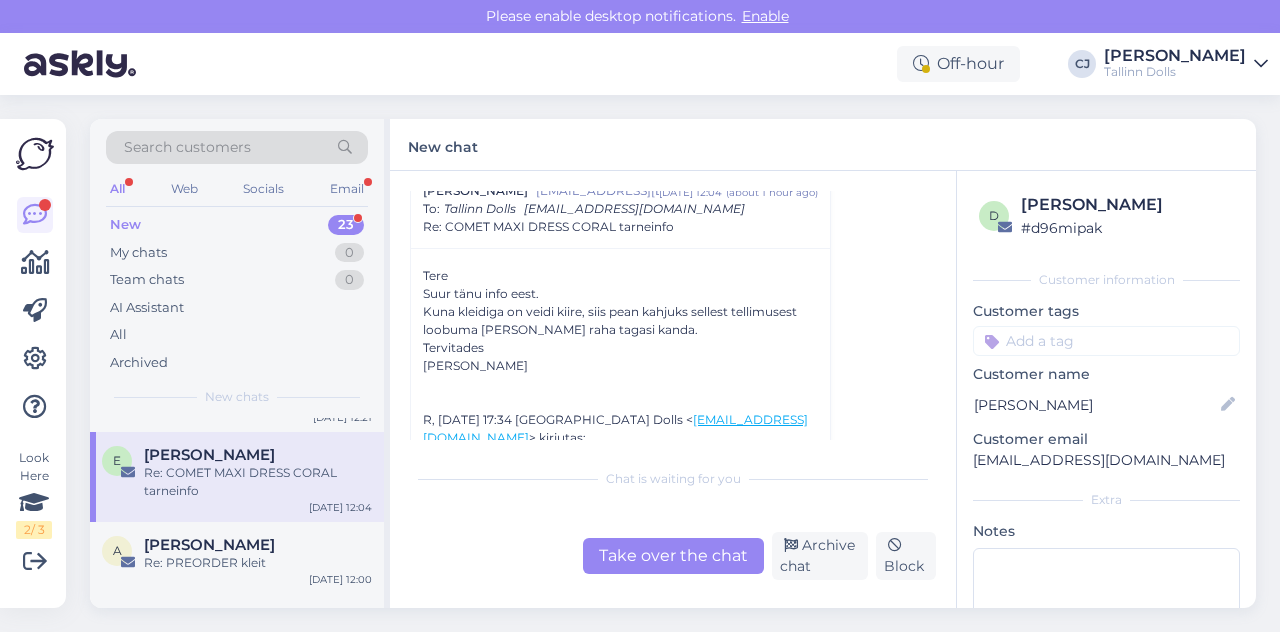 scroll, scrollTop: 416, scrollLeft: 0, axis: vertical 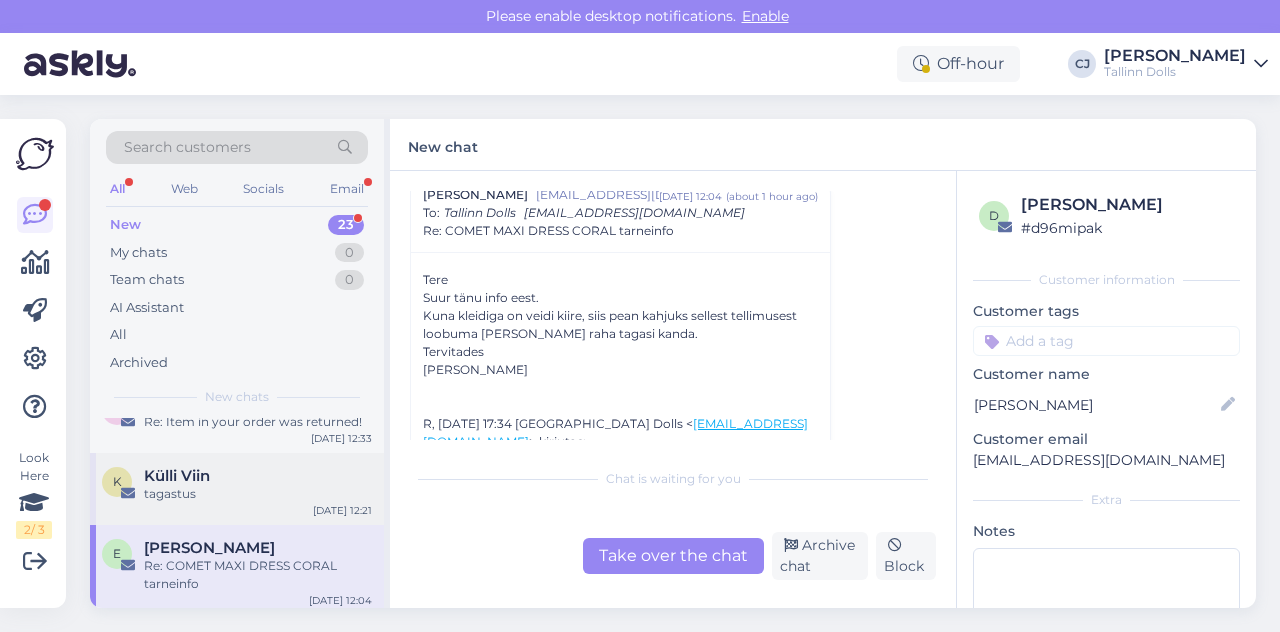 click on "K Külli Viin tagastus Jul 12 12:21" at bounding box center [237, 489] 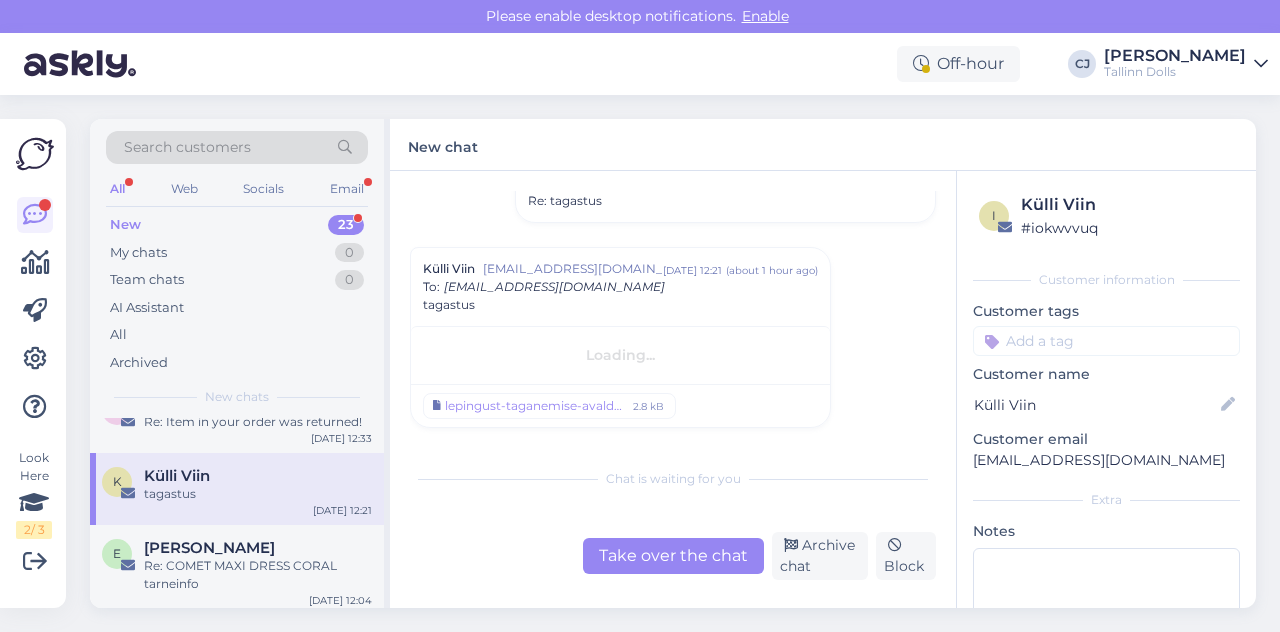 scroll, scrollTop: 210, scrollLeft: 0, axis: vertical 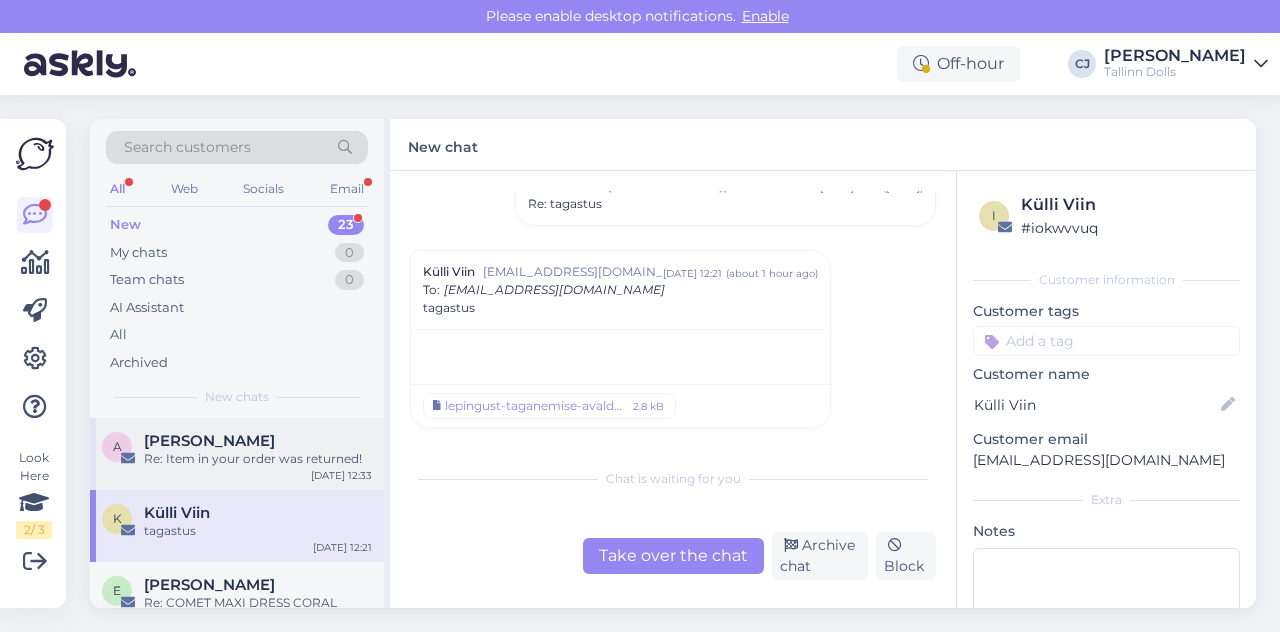 click on "Re: Item in your order was returned!" at bounding box center [258, 459] 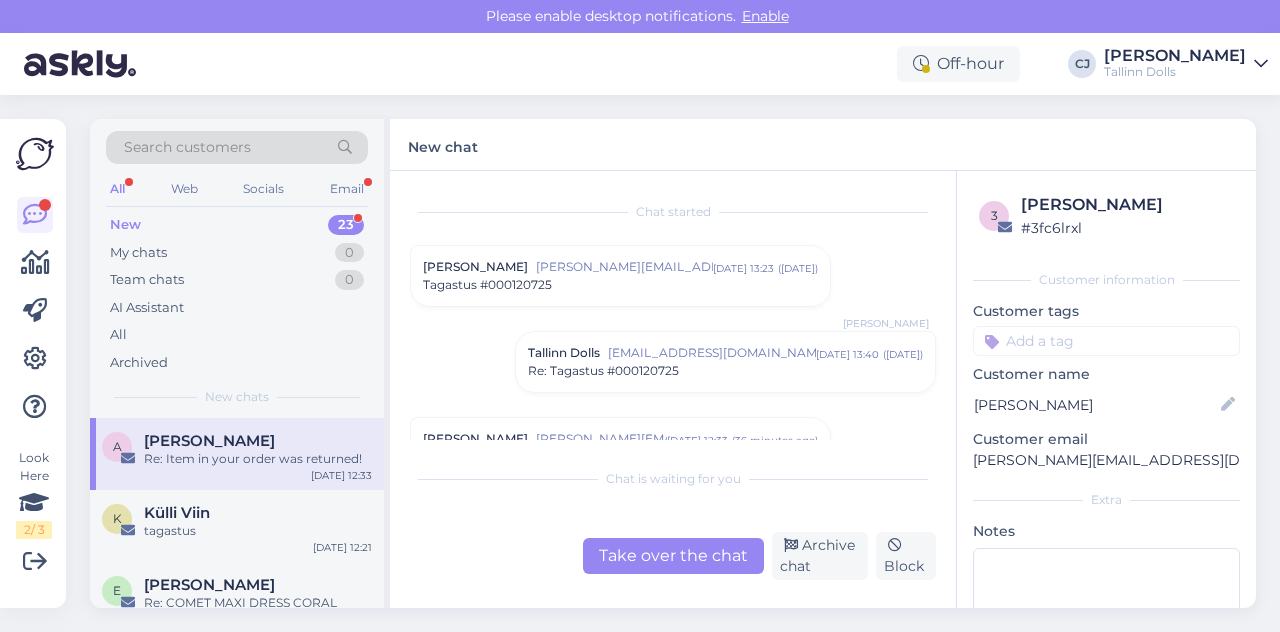 scroll, scrollTop: -2, scrollLeft: 0, axis: vertical 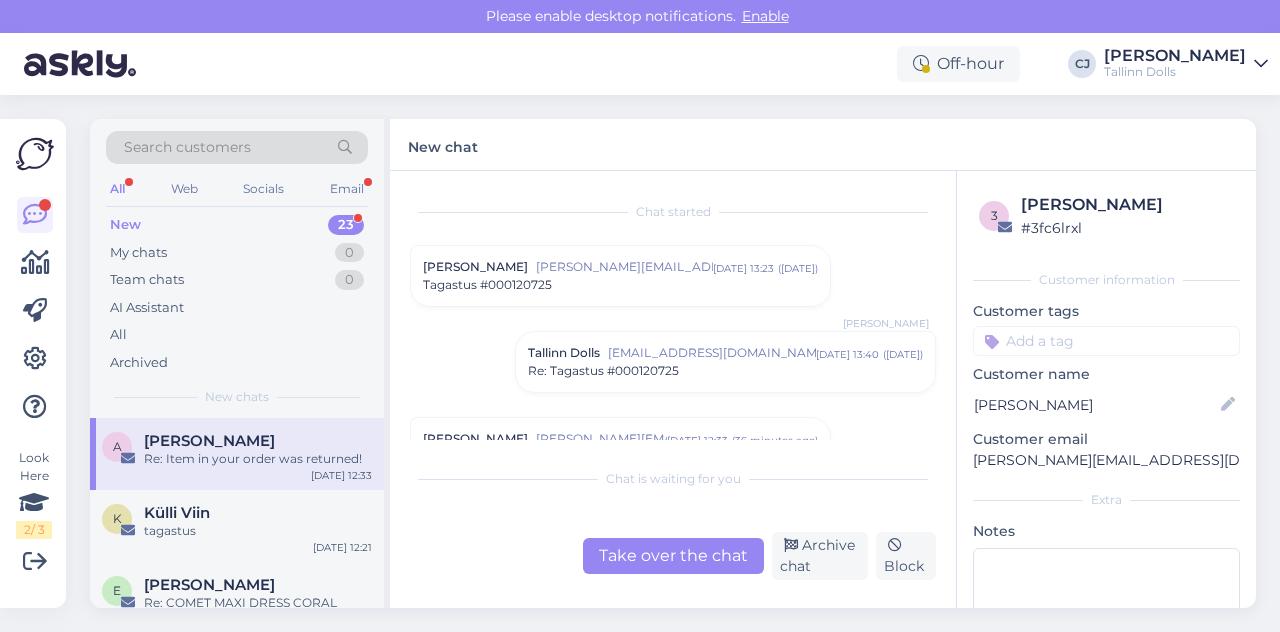 click on "23" at bounding box center (346, 225) 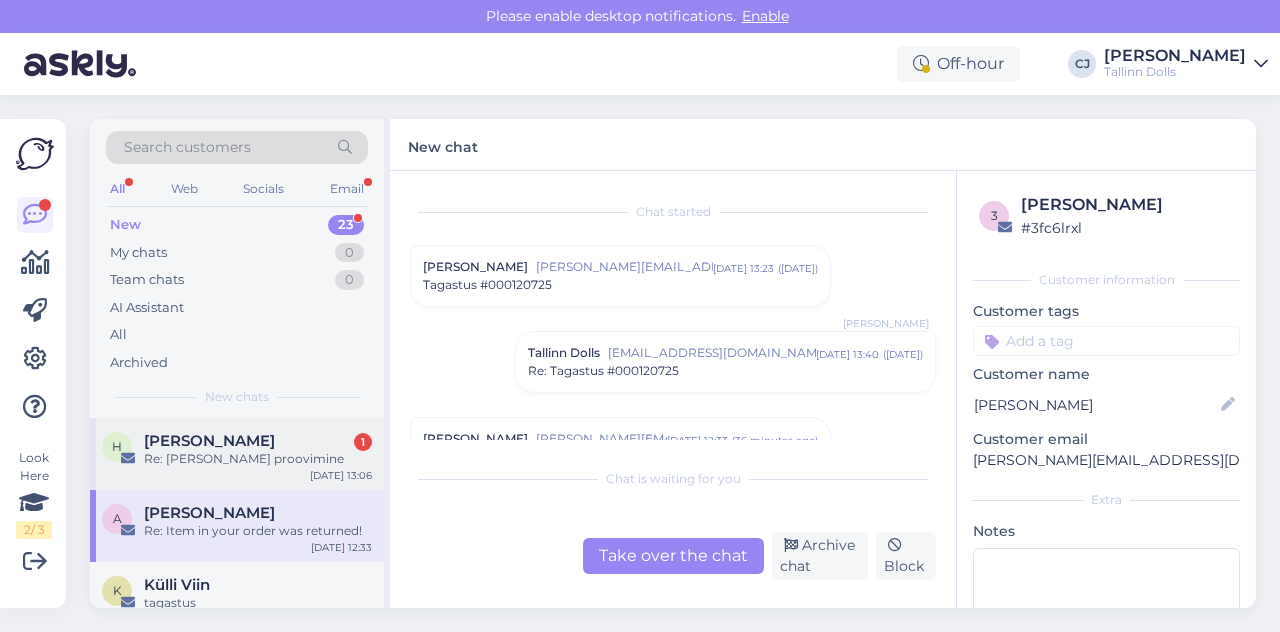 click on "H Helen Rits 1 Re: Kleidi proovimine Jul 12 13:06" at bounding box center [237, 454] 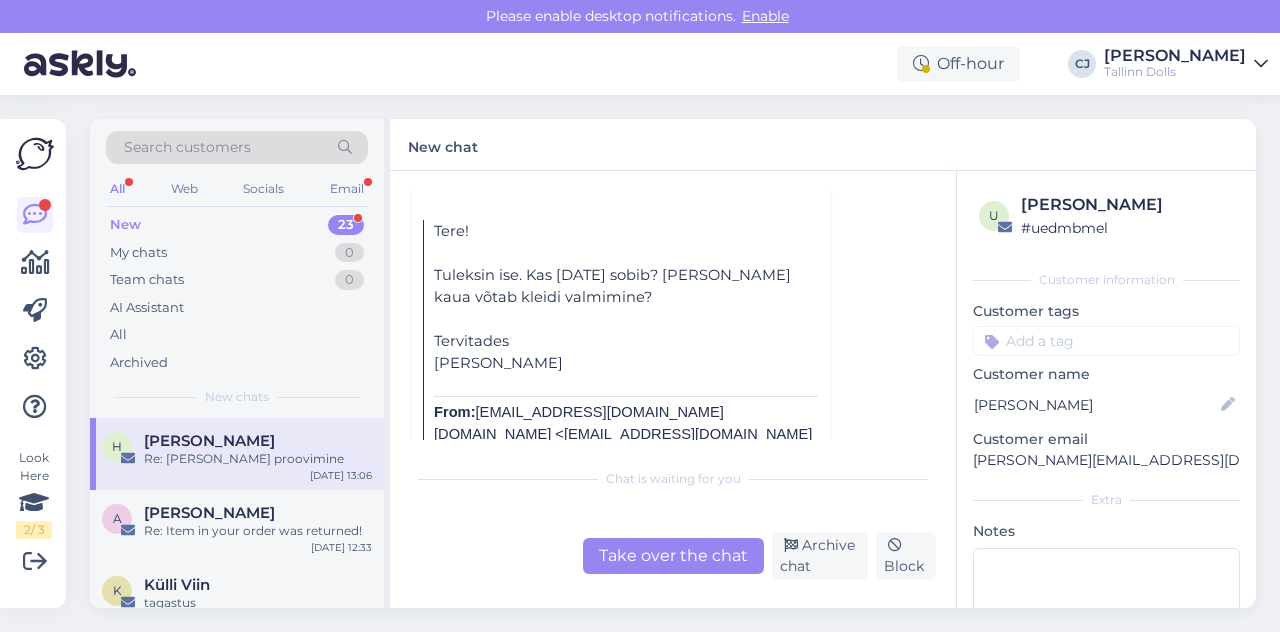 scroll, scrollTop: 455, scrollLeft: 0, axis: vertical 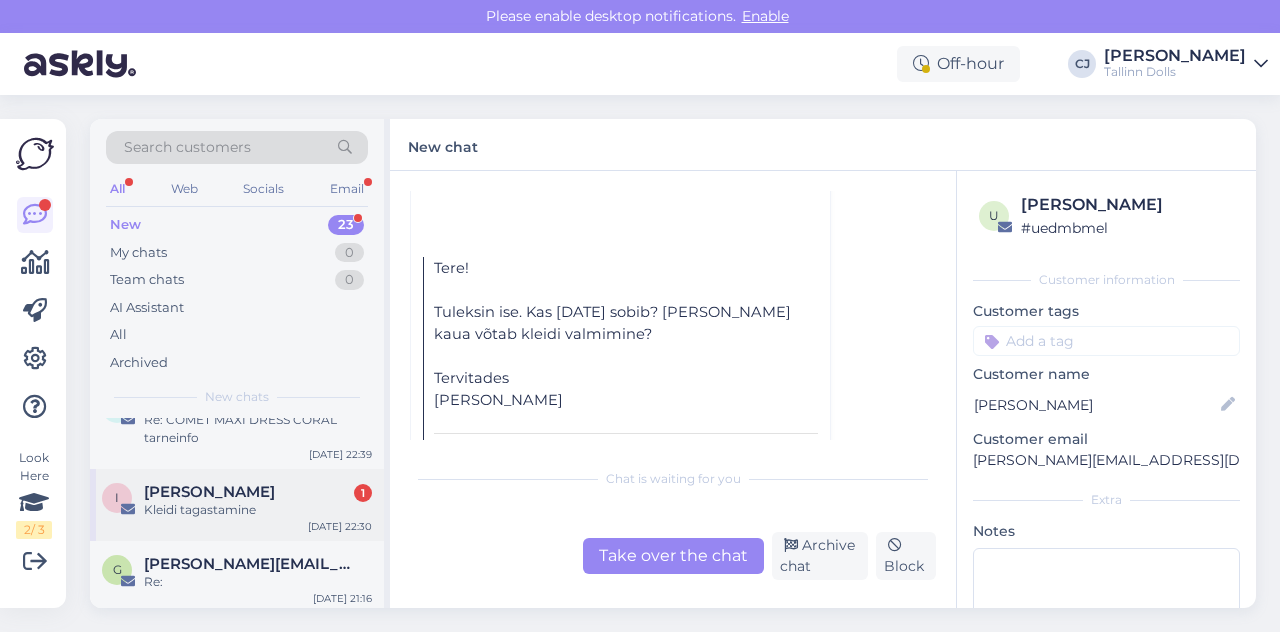 click on "Ilona Berzinja" at bounding box center (209, 492) 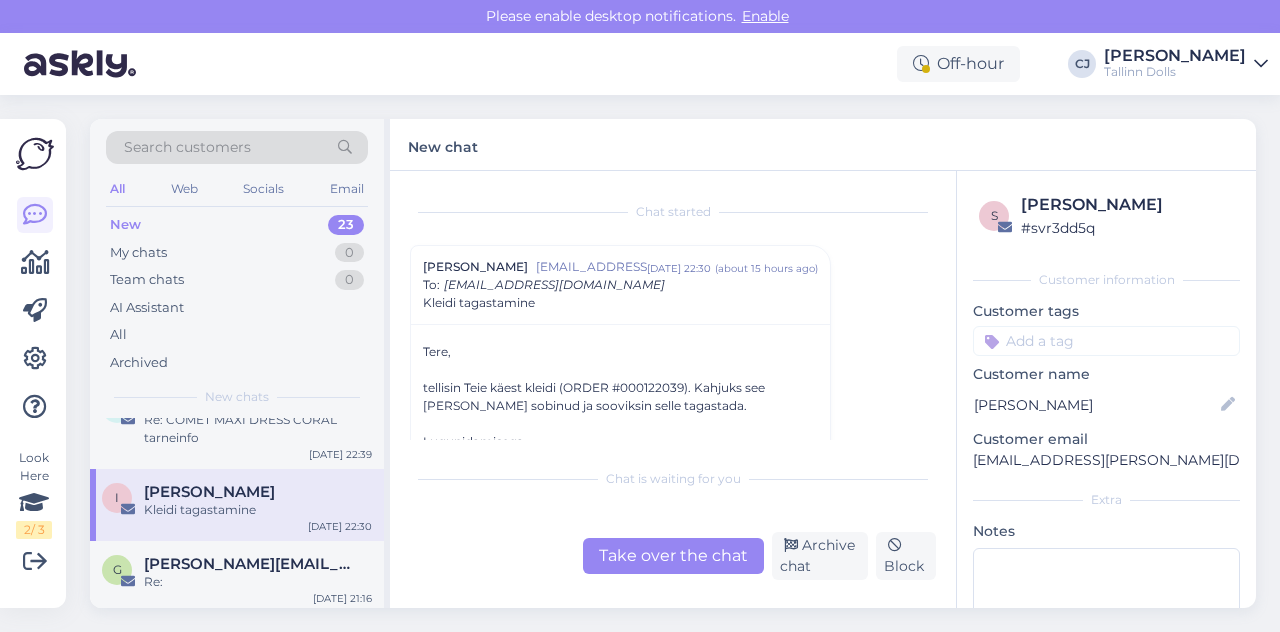scroll, scrollTop: 575, scrollLeft: 0, axis: vertical 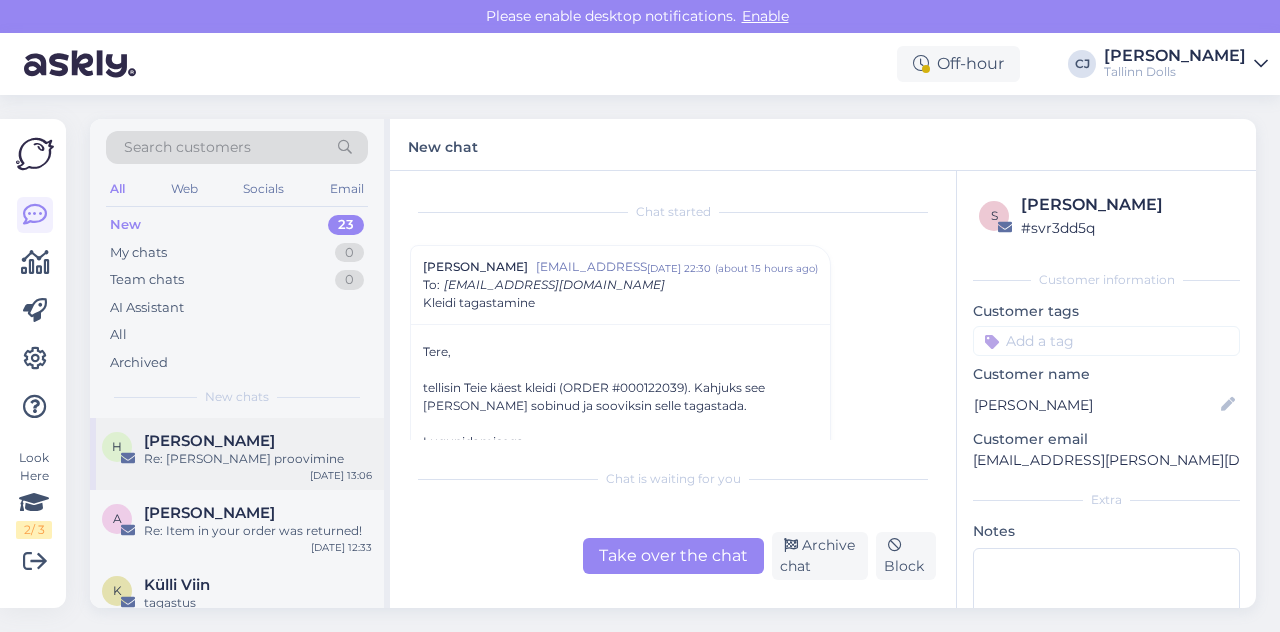 click on "Re: Kleidi proovimine" at bounding box center (258, 459) 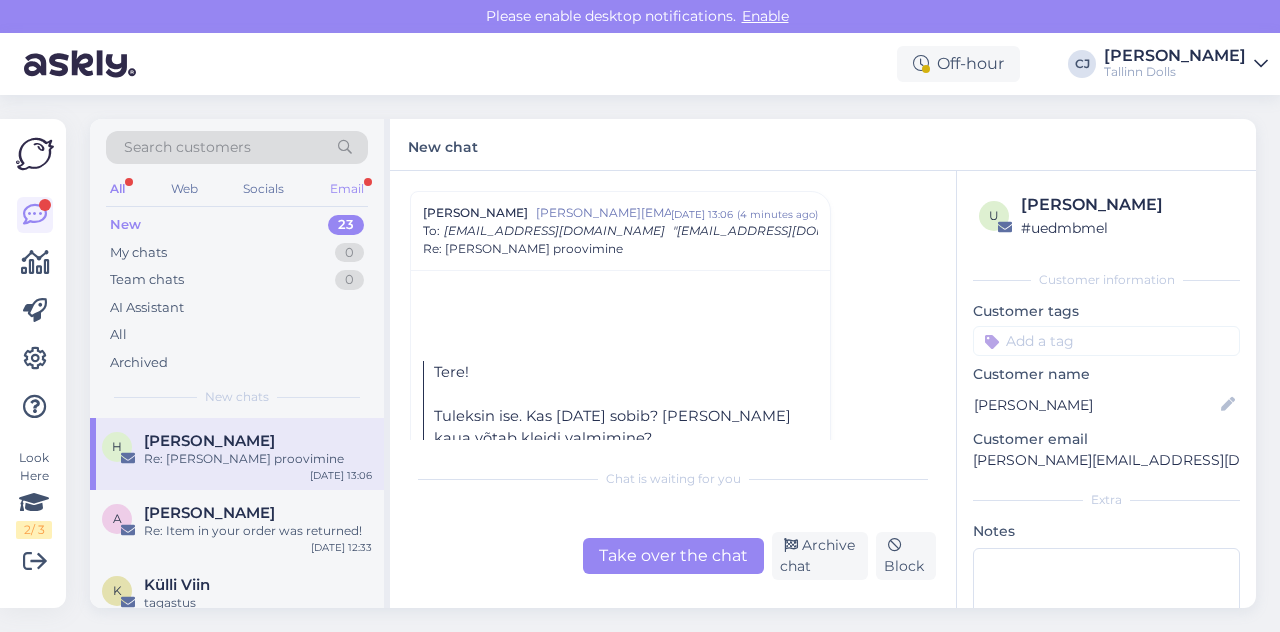 click on "Email" at bounding box center (347, 189) 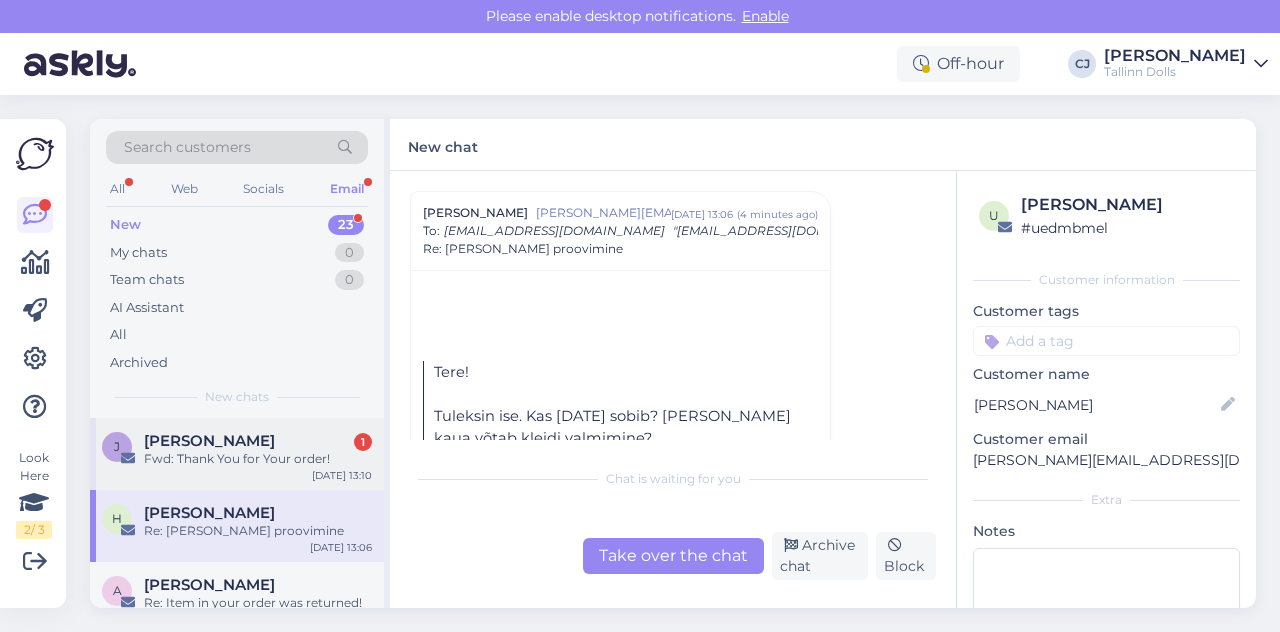 click on "Fwd: Thank You for Your order!" at bounding box center [258, 459] 